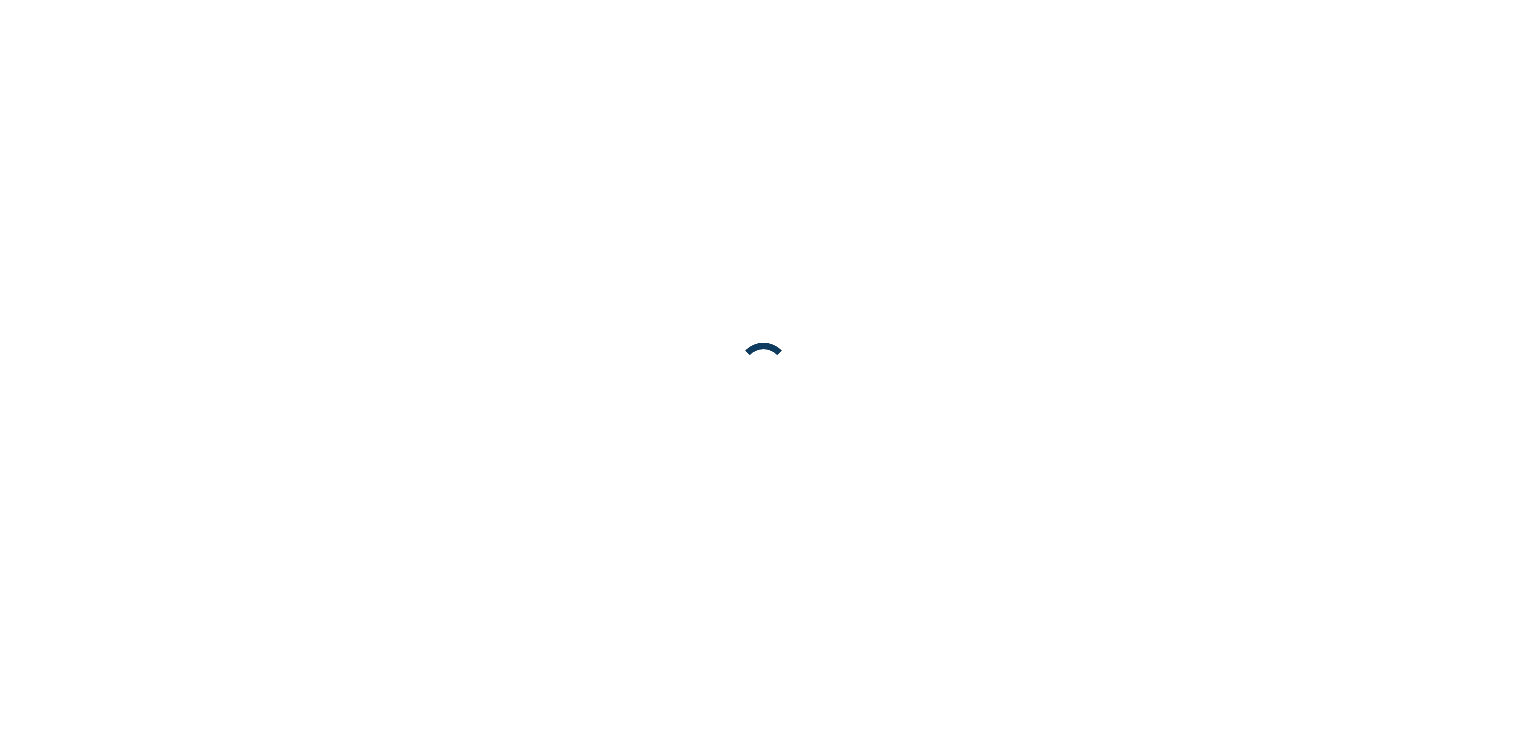 scroll, scrollTop: 0, scrollLeft: 0, axis: both 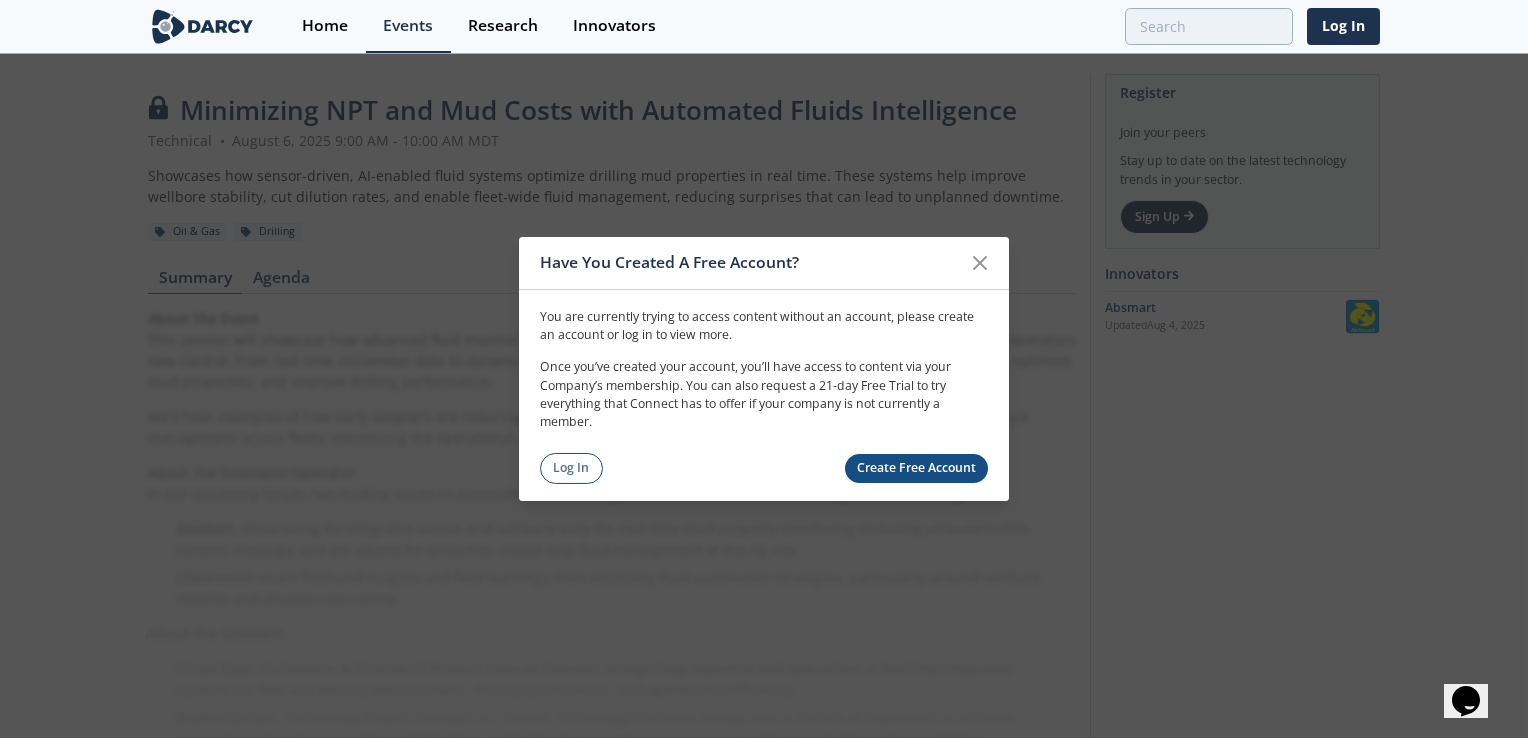 click on "Create Free Account" at bounding box center (917, 468) 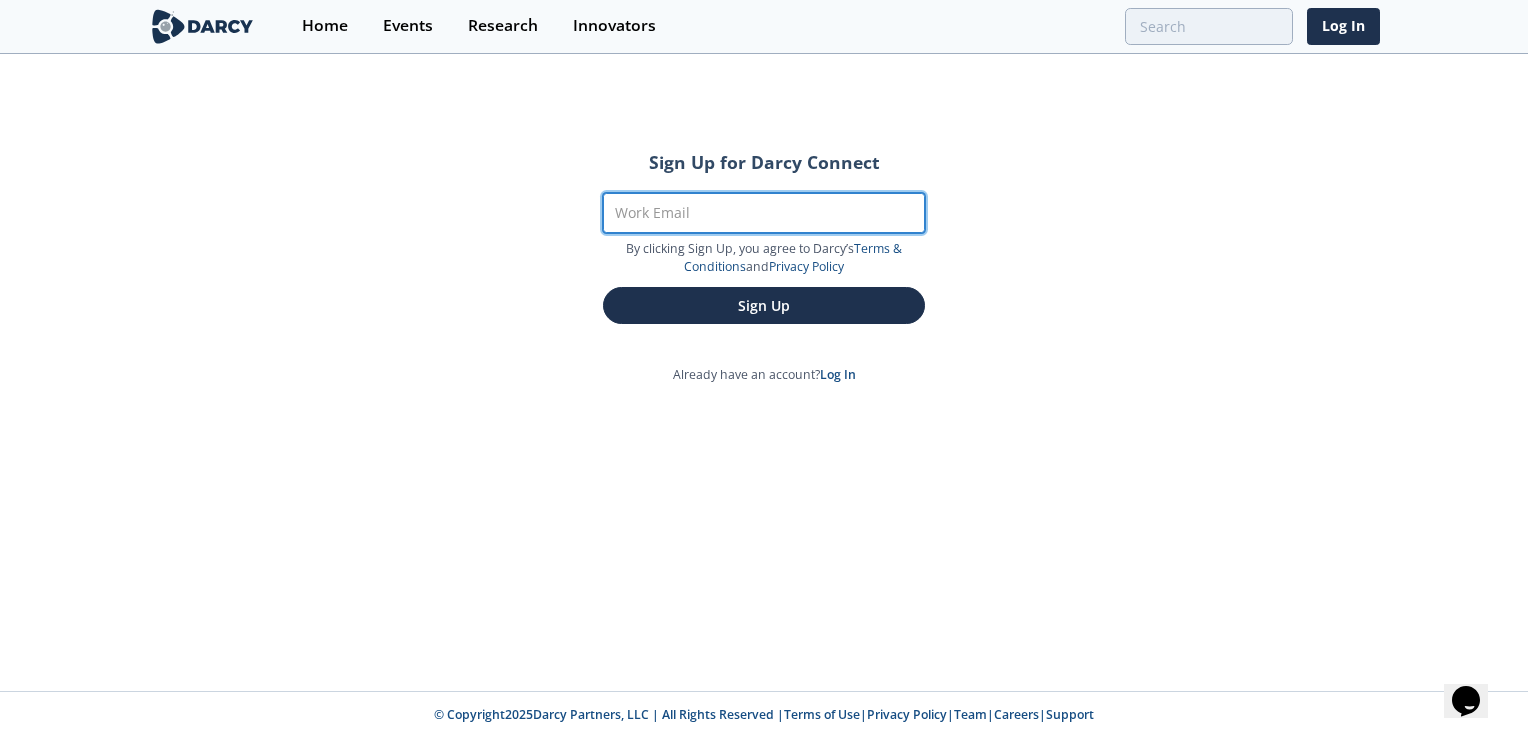 click on "Work Email" at bounding box center [764, 213] 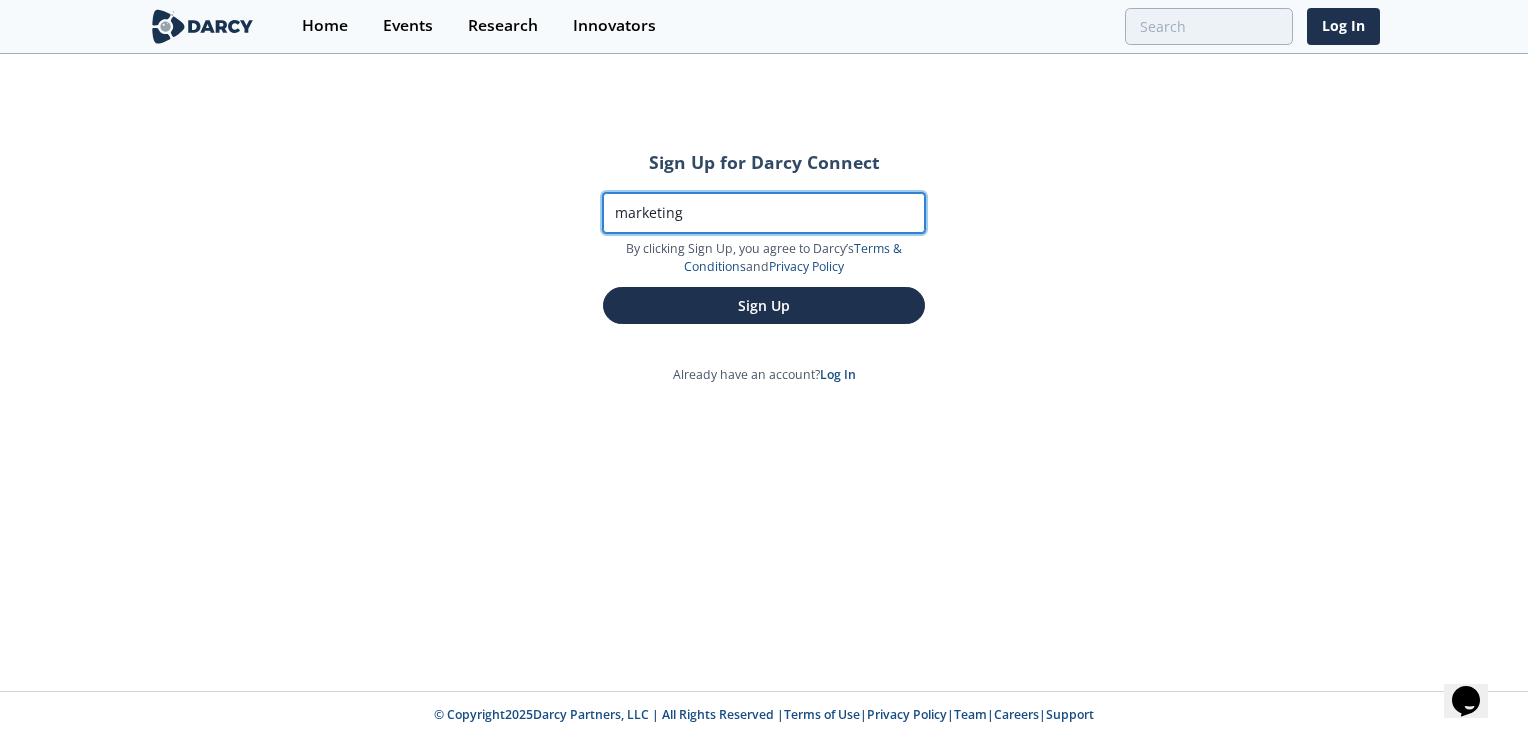type on "marketing@example.com" 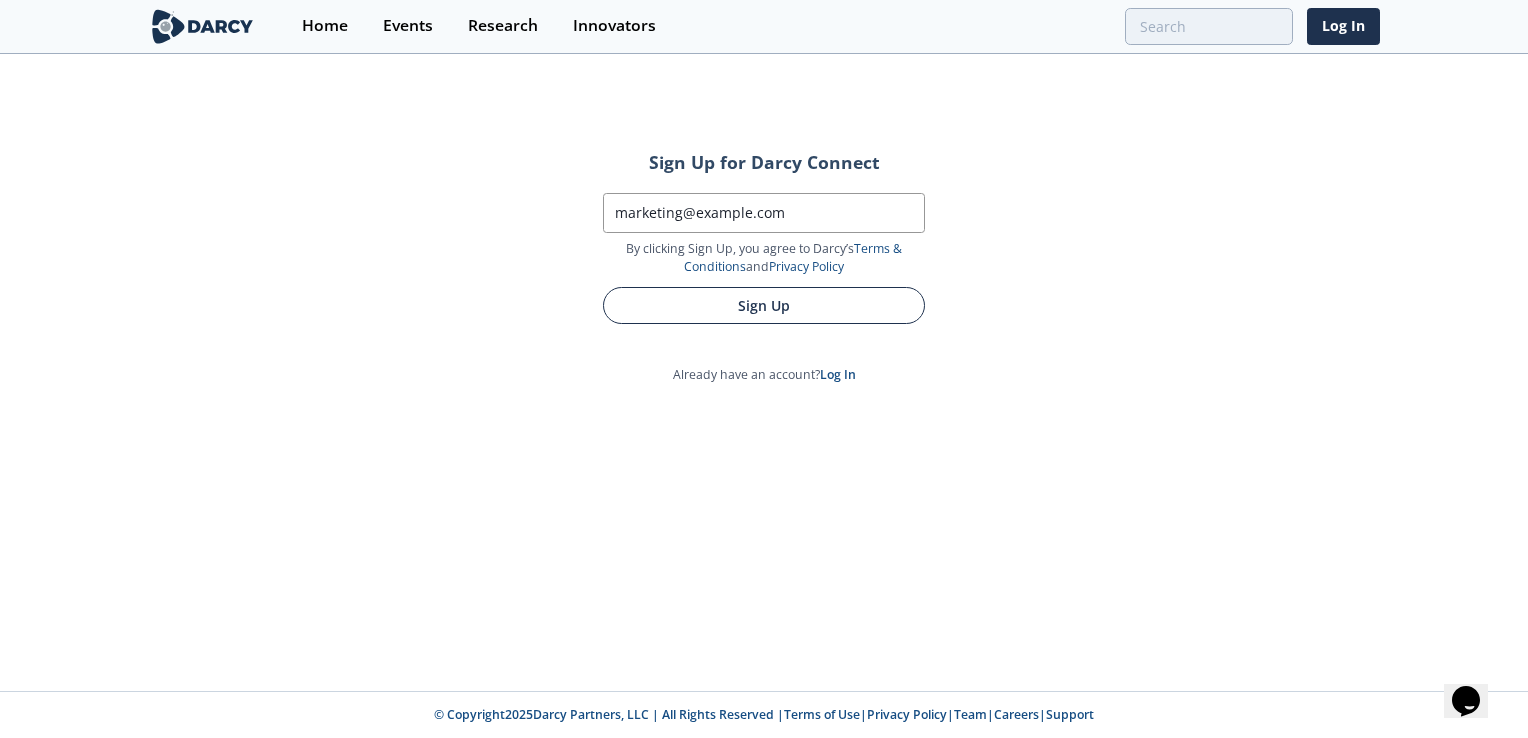 click on "Sign Up" at bounding box center [764, 305] 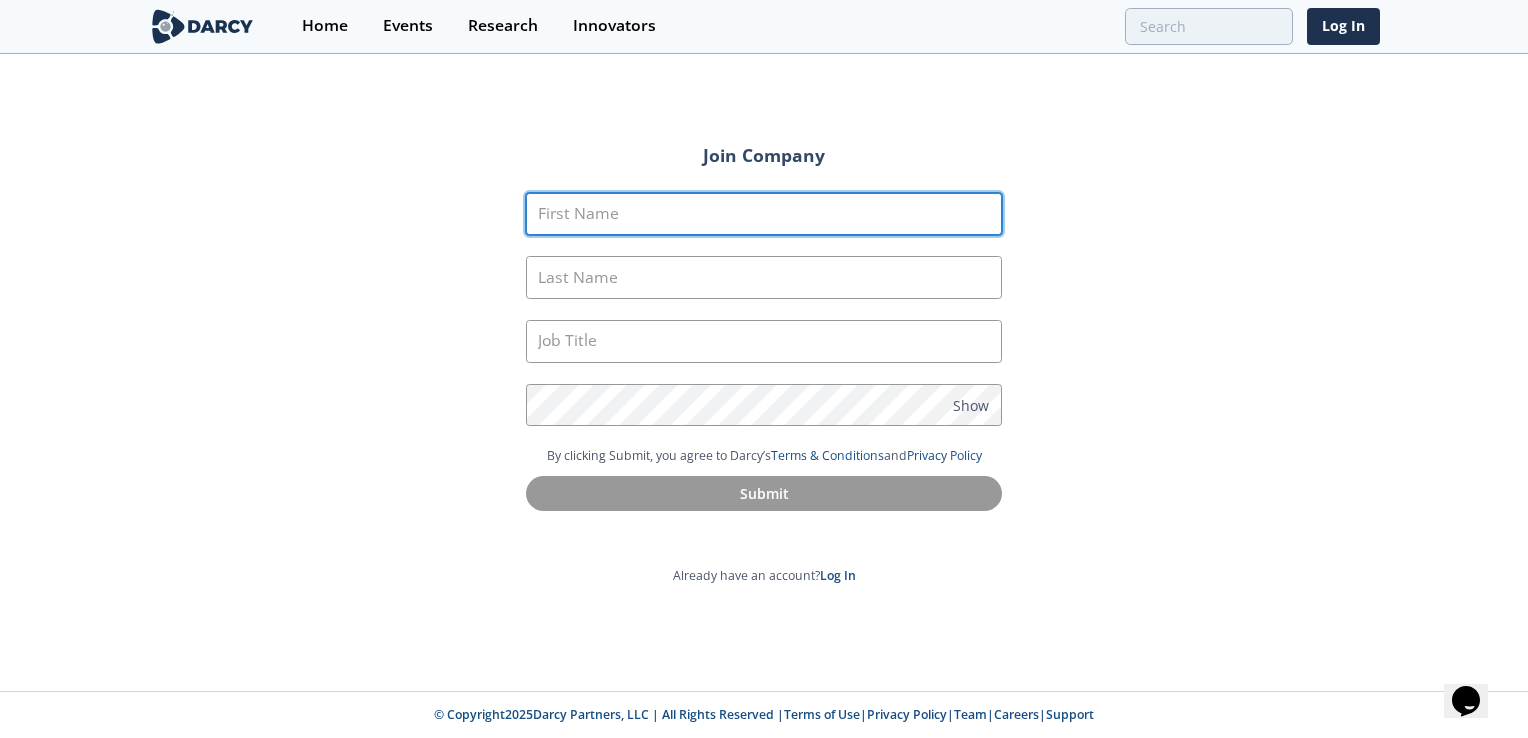 click on "First Name" at bounding box center [764, 214] 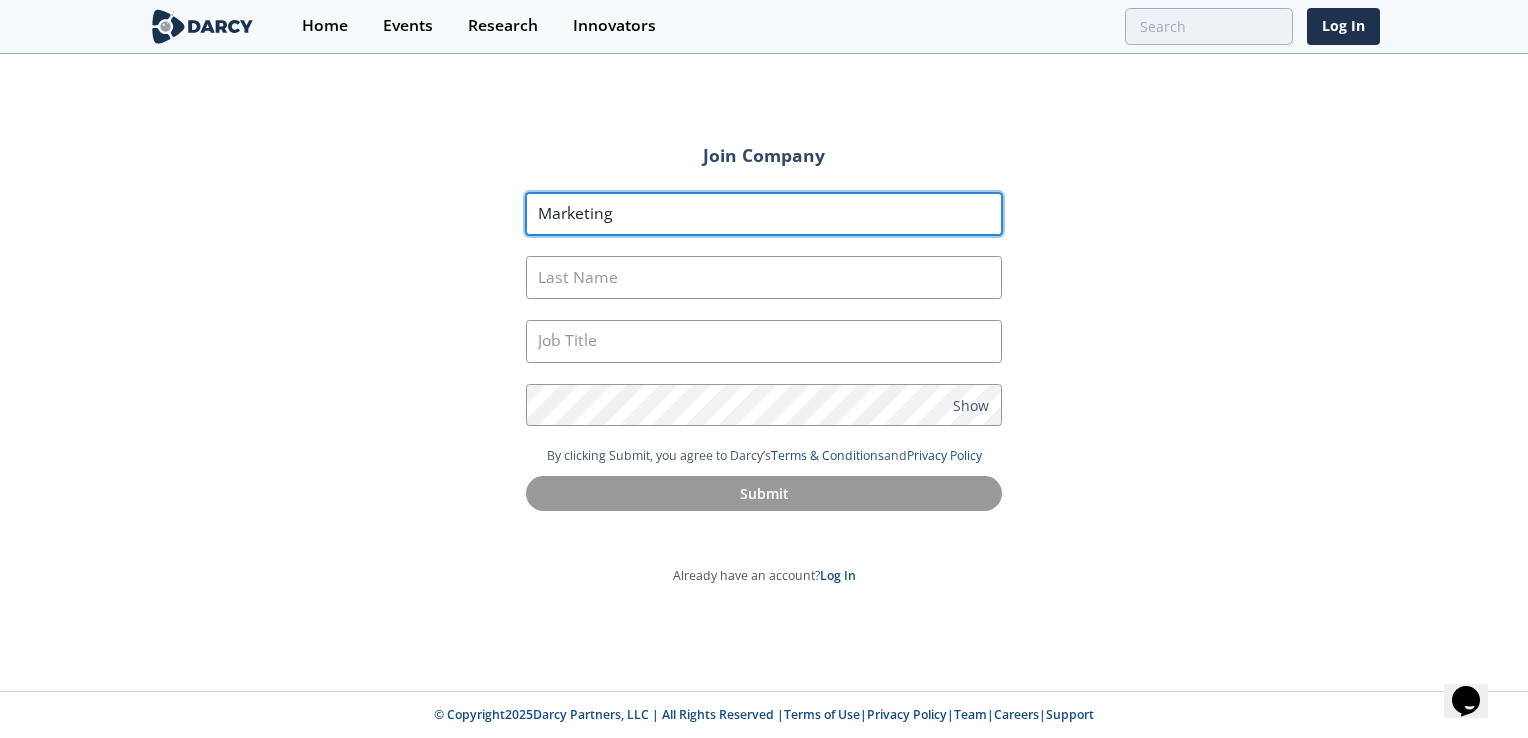type on "Marketing" 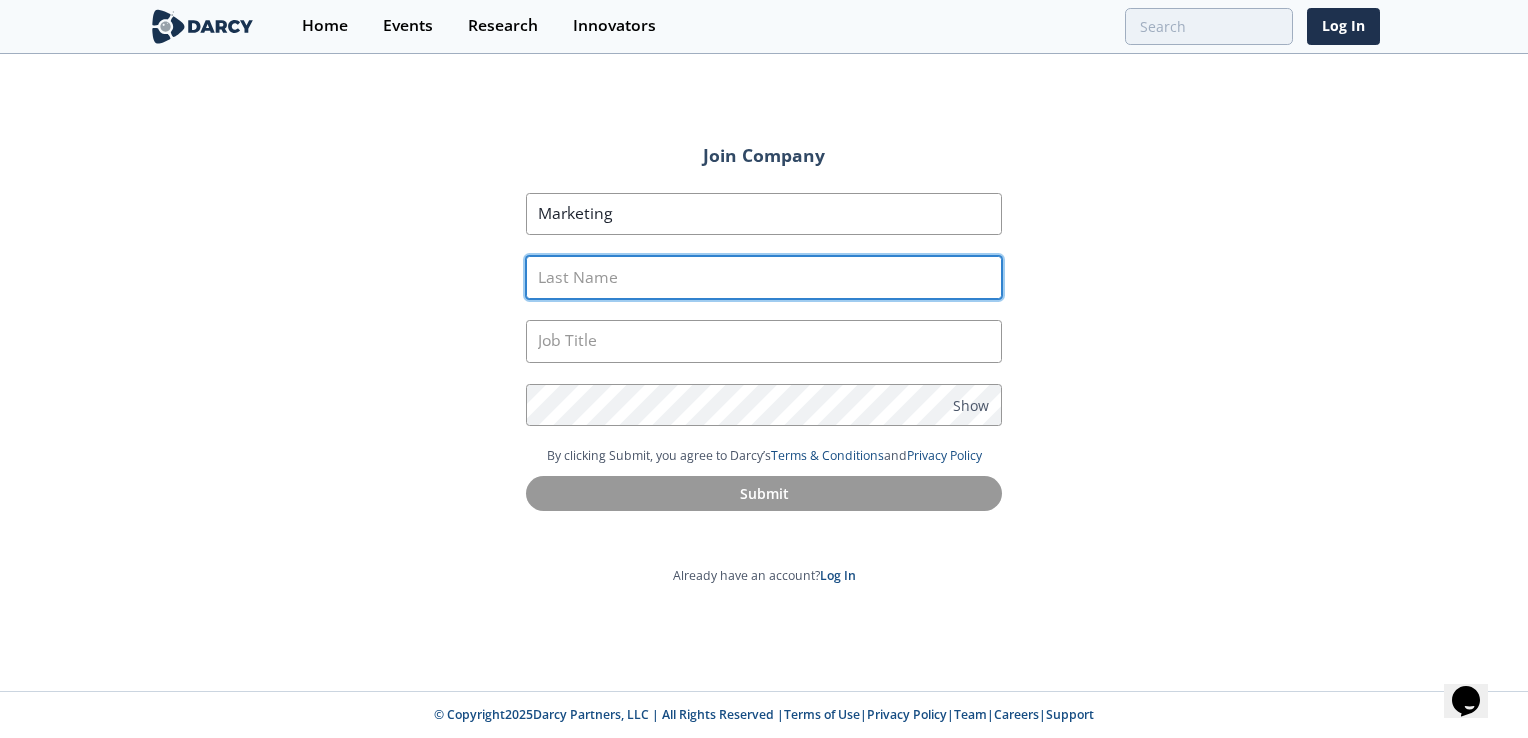 click on "Last Name" at bounding box center (764, 277) 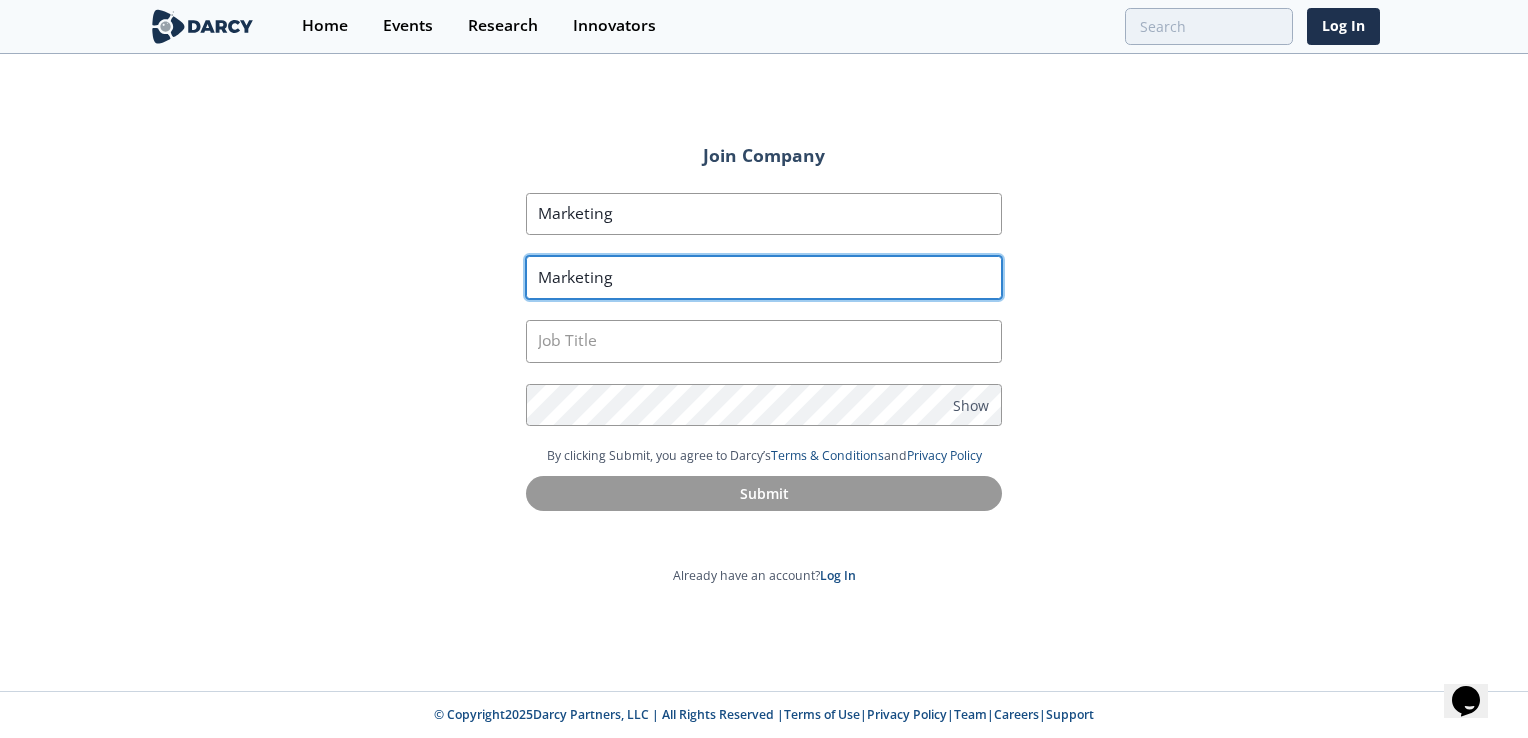 type on "Marketing" 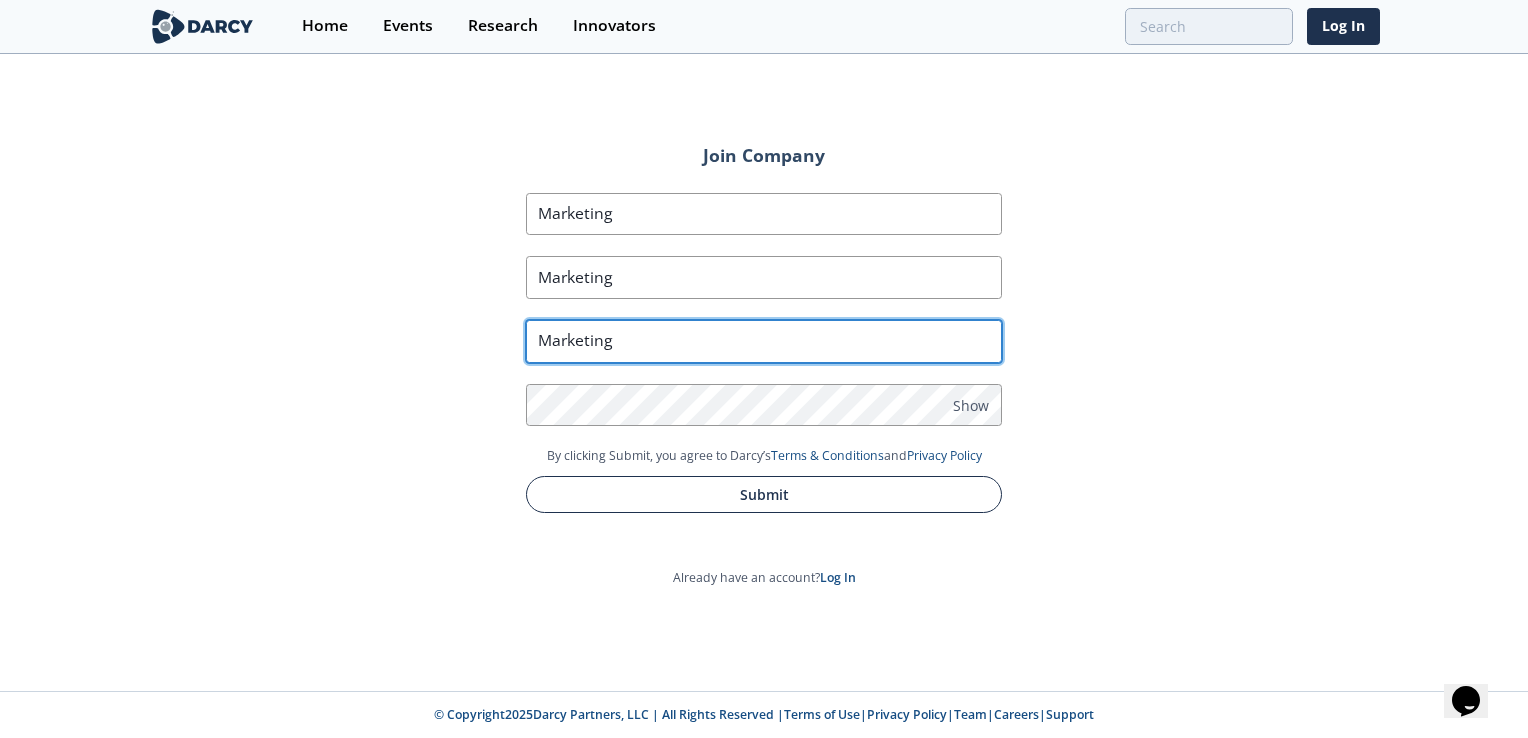 type on "Marketing" 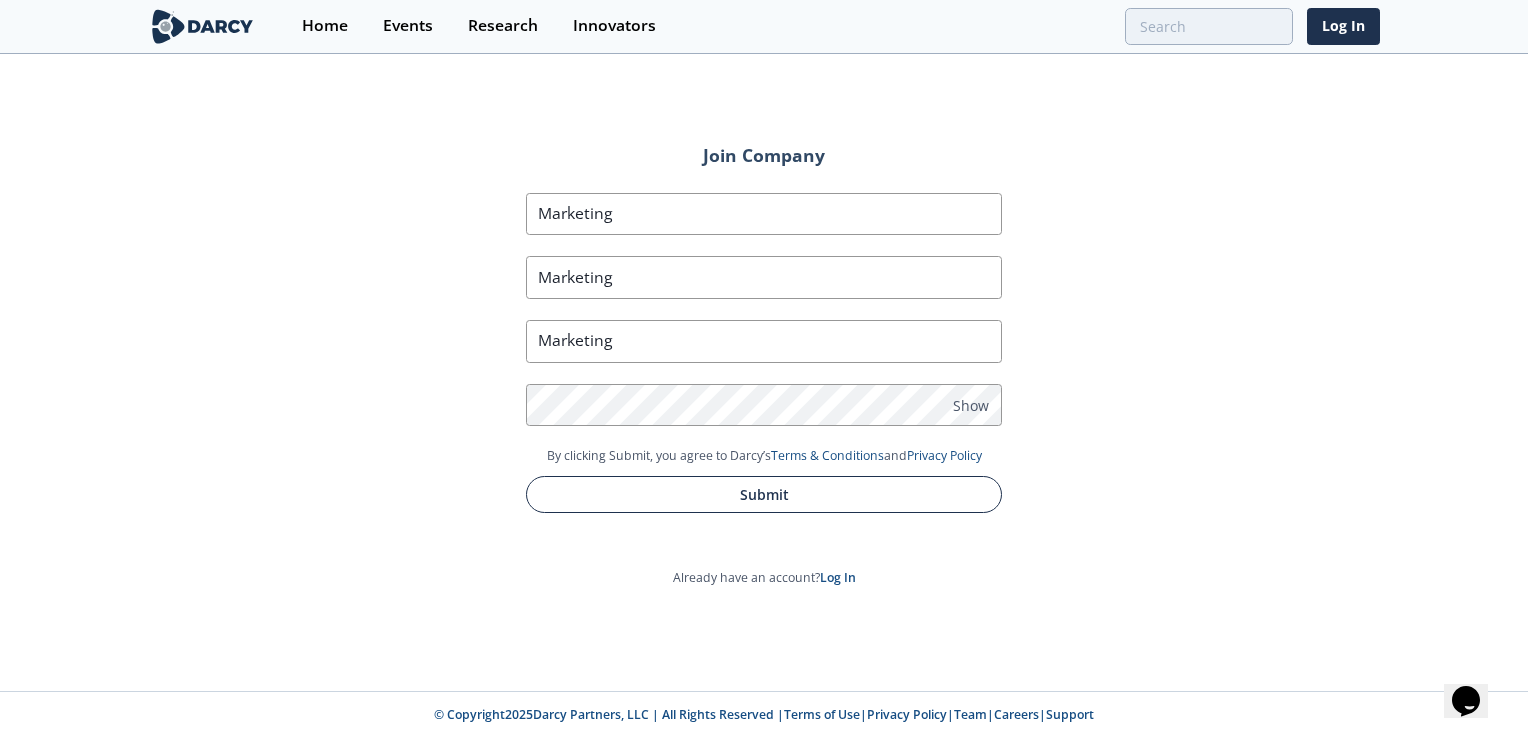 click on "Submit" at bounding box center (764, 494) 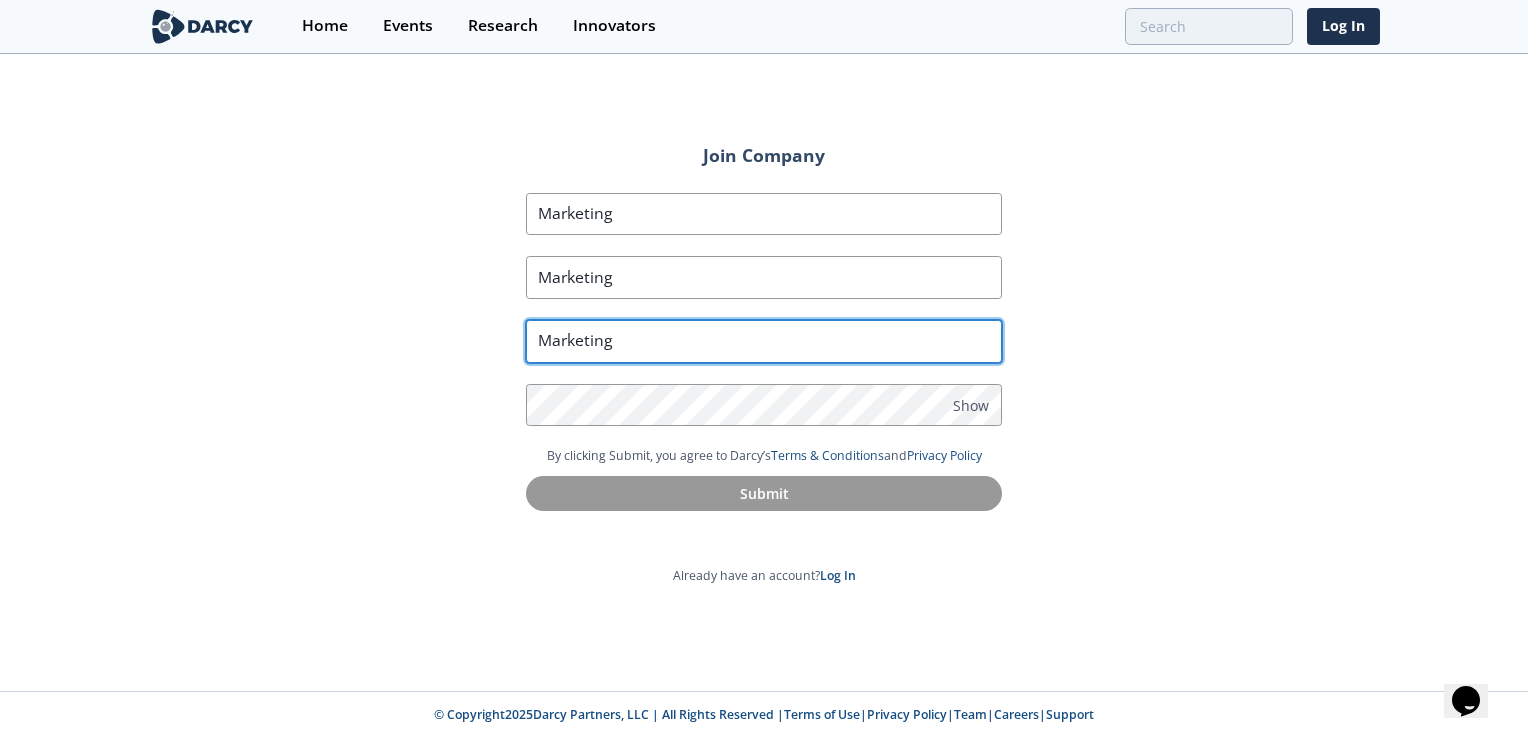 click on "Marketing" at bounding box center (764, 341) 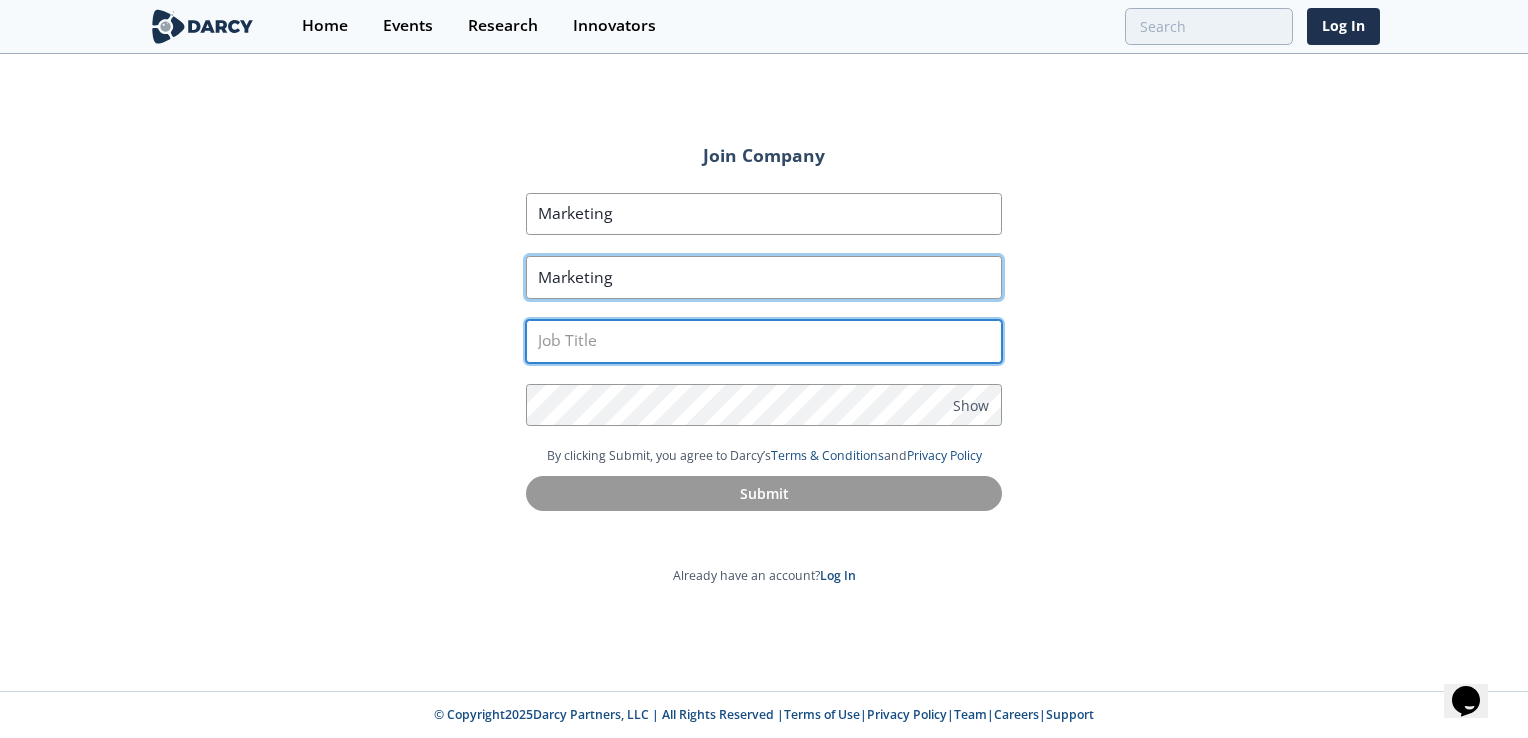 type 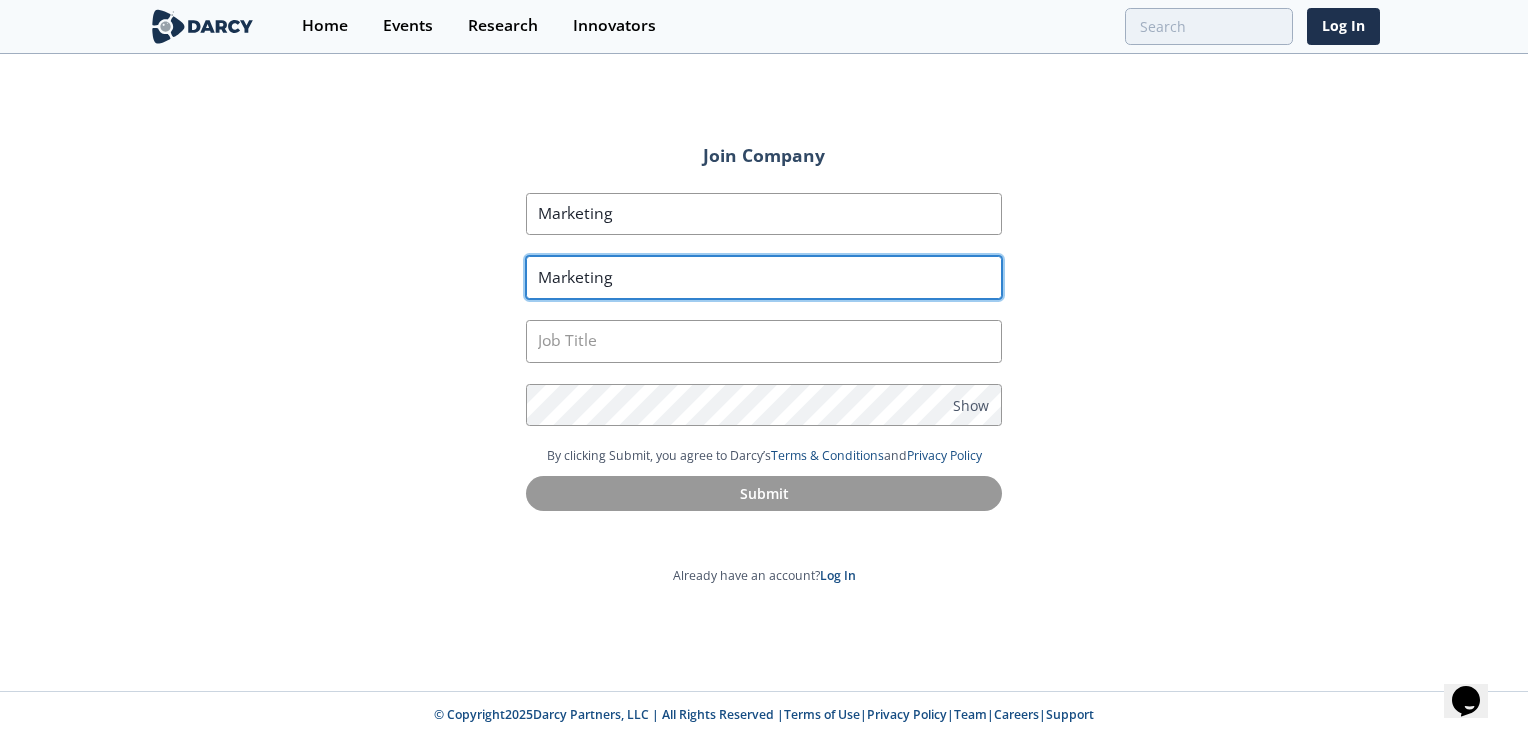 click on "Marketing" at bounding box center (764, 277) 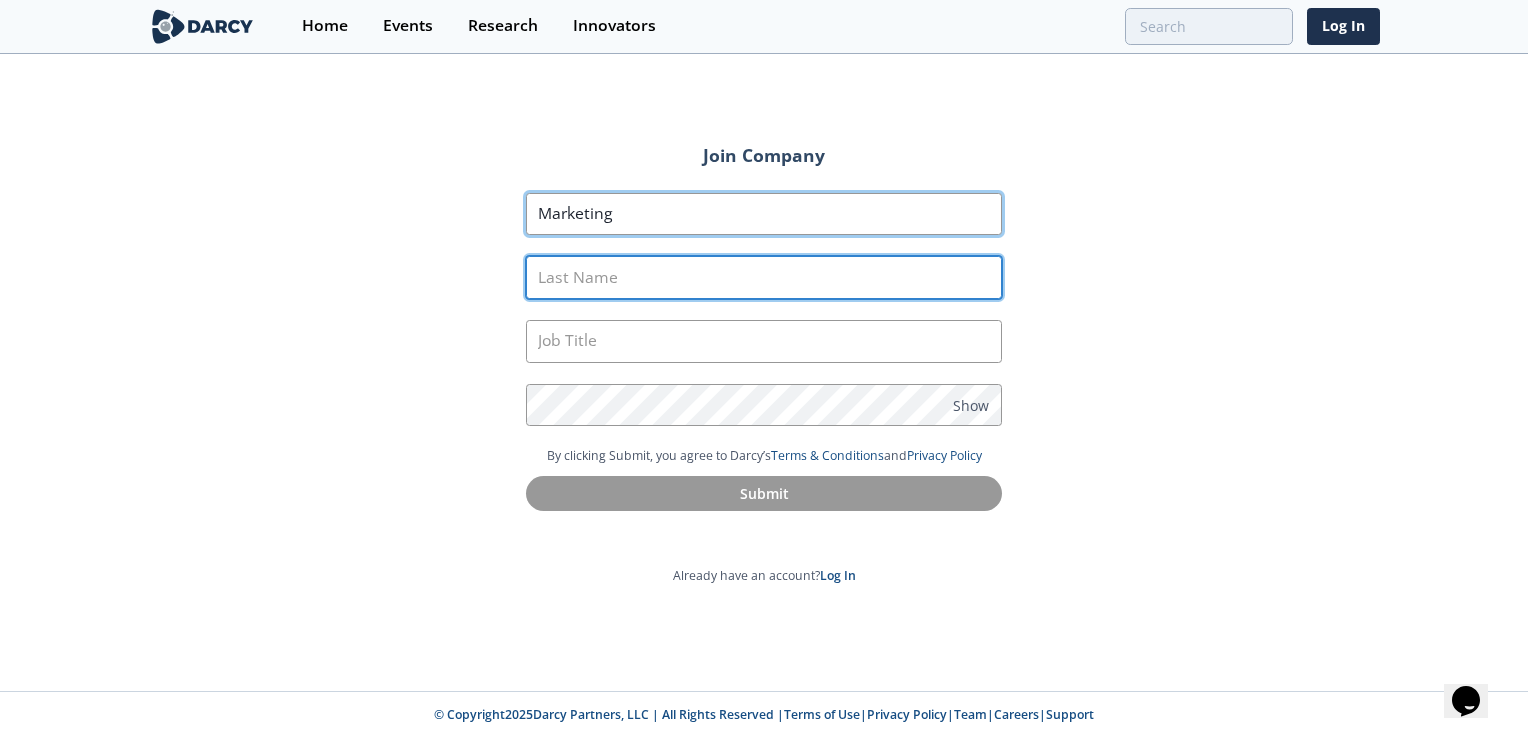 type 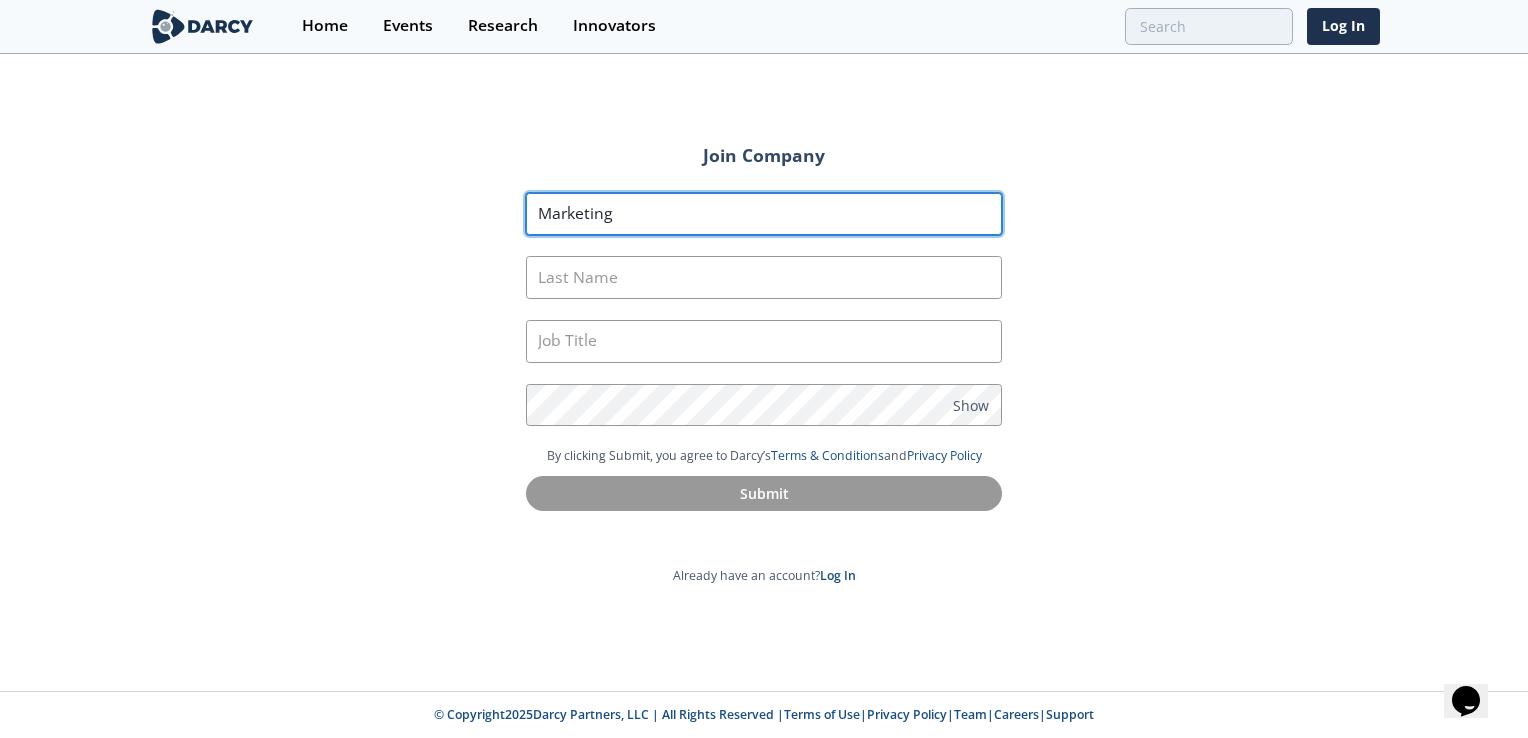 click on "Marketing" at bounding box center [764, 214] 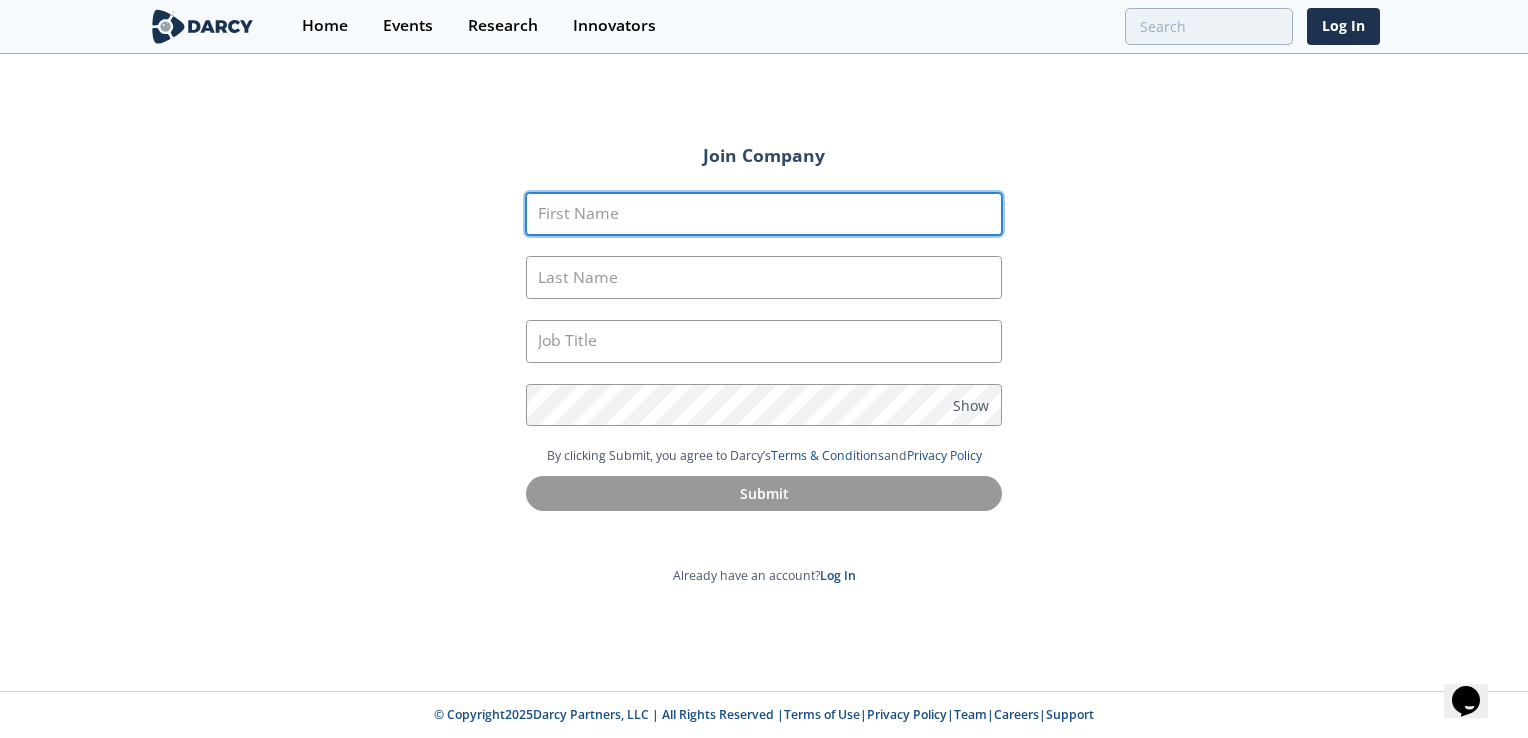 type 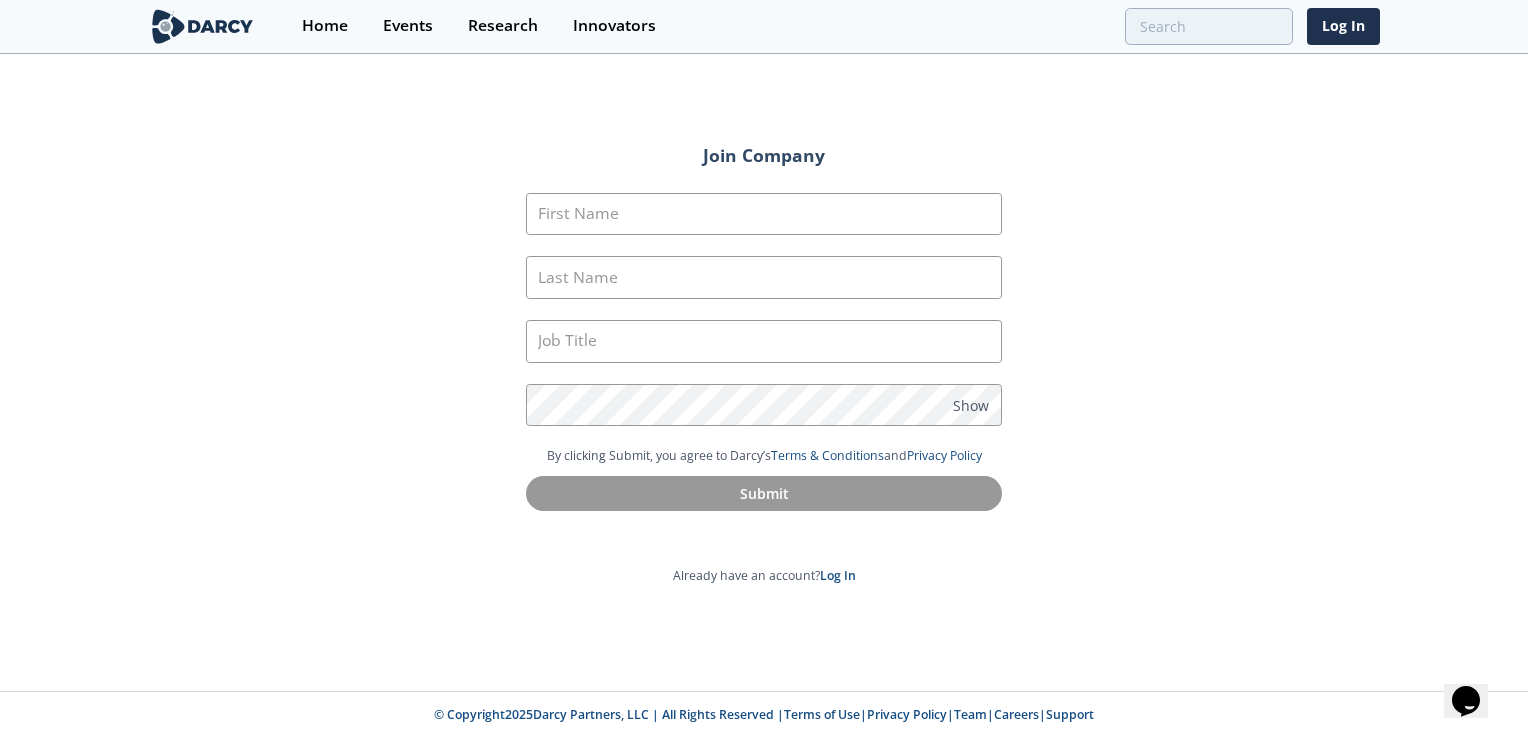 click on "Join Company
First Name
Last Name
Job Title
Password
Show
By clicking Submit, you agree to Darcy’s   Terms & Conditions  and  Privacy Policy
Submit
Already have an account?
Log In" 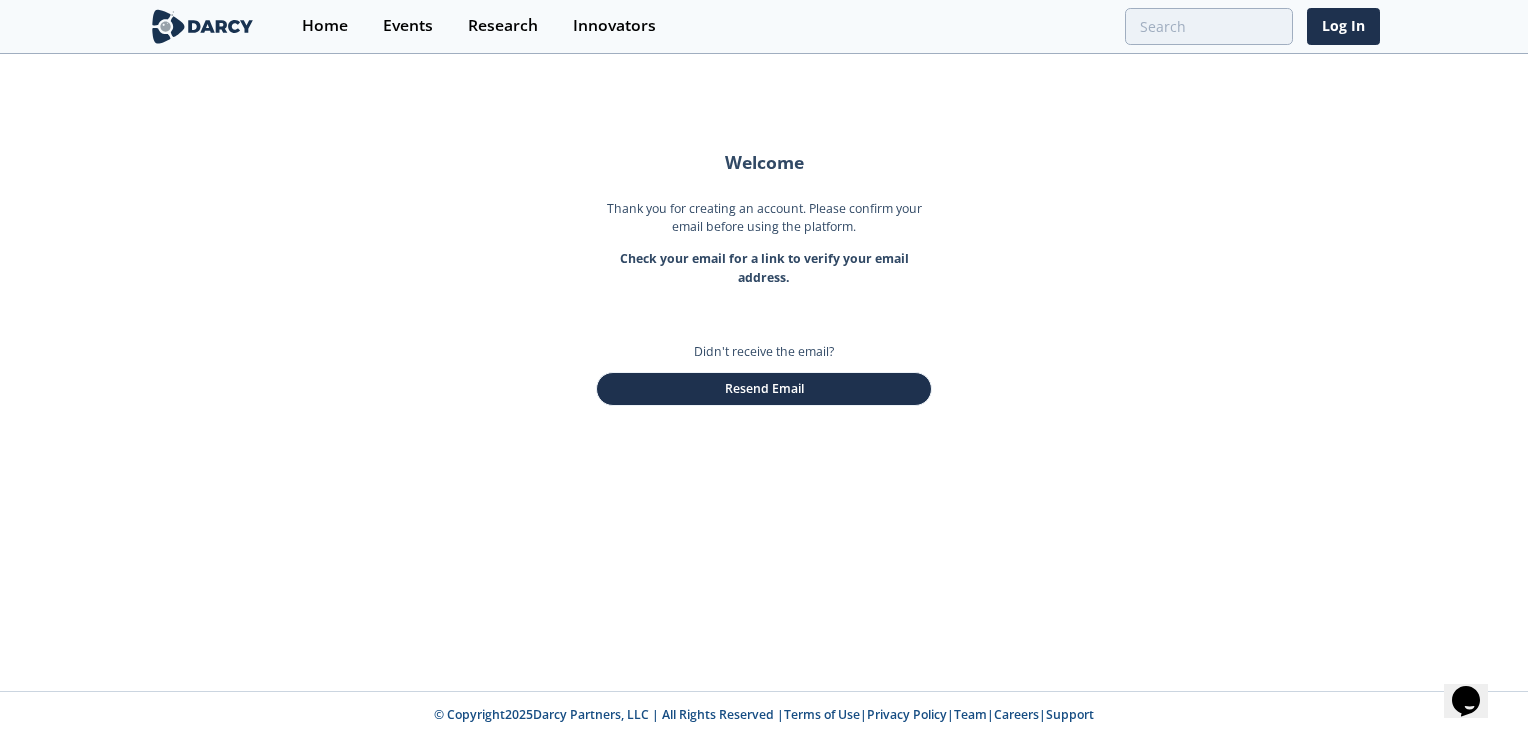 click on "Thank you for creating an account. Please confirm your email before using the platform." at bounding box center [764, 225] 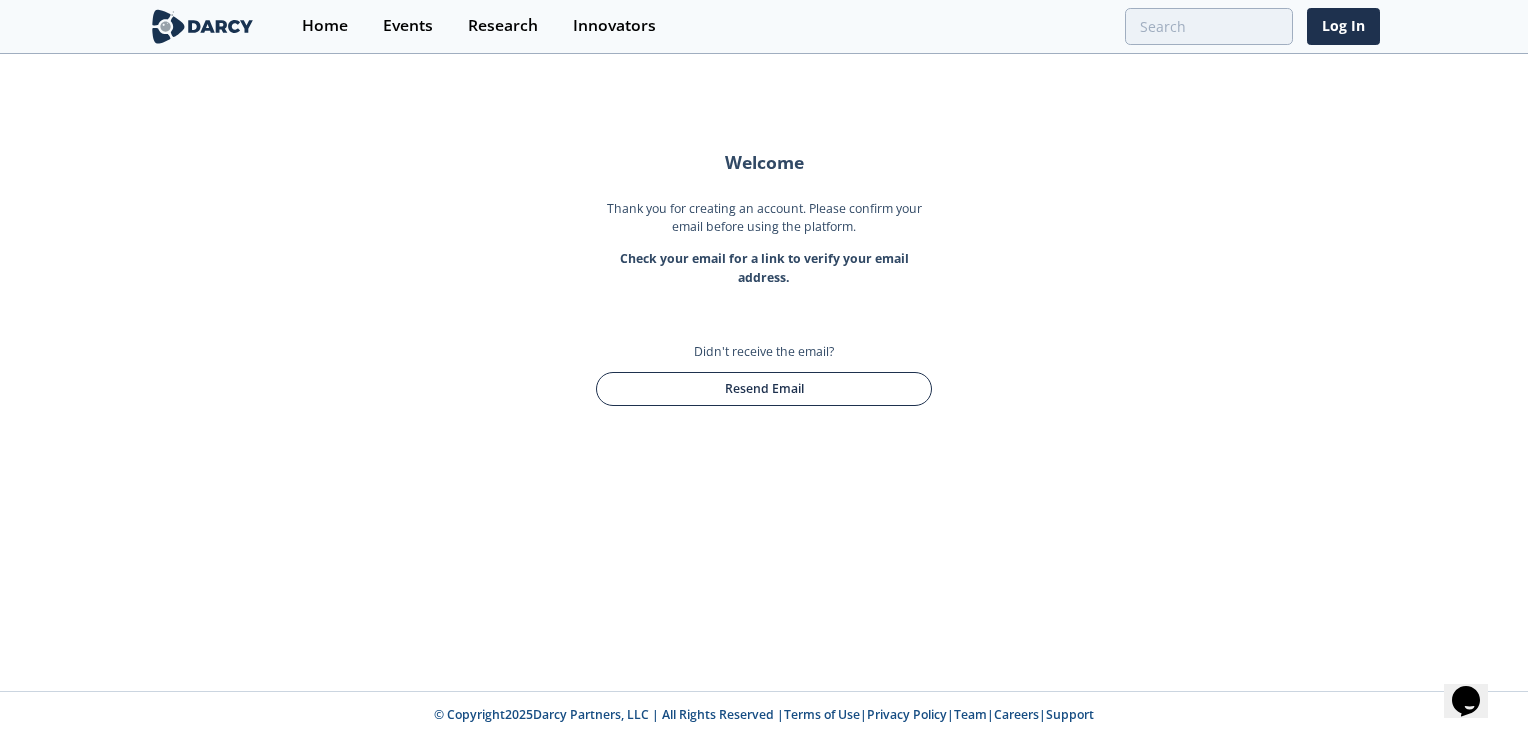 click on "Resend Email" at bounding box center (764, 389) 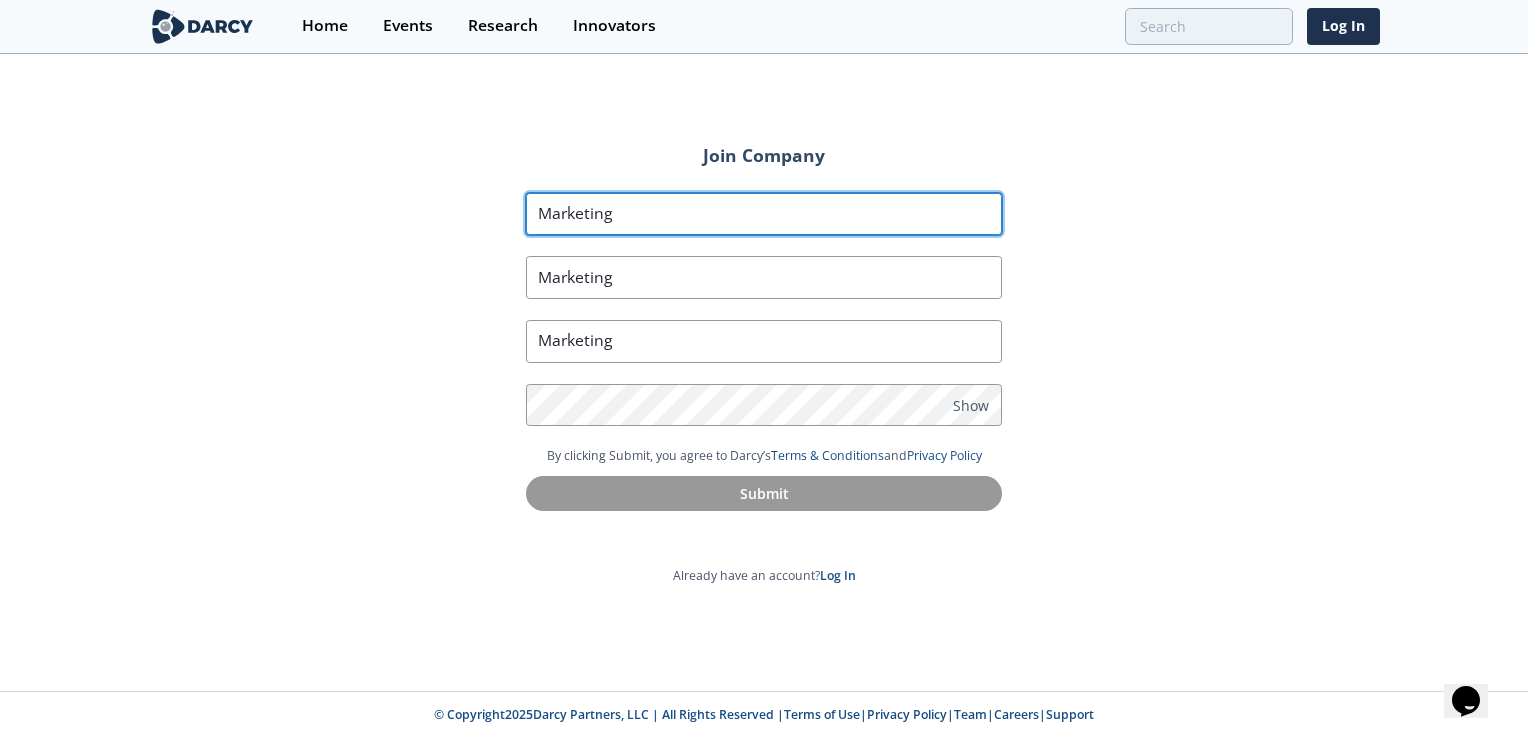 click on "Marketing" at bounding box center (764, 214) 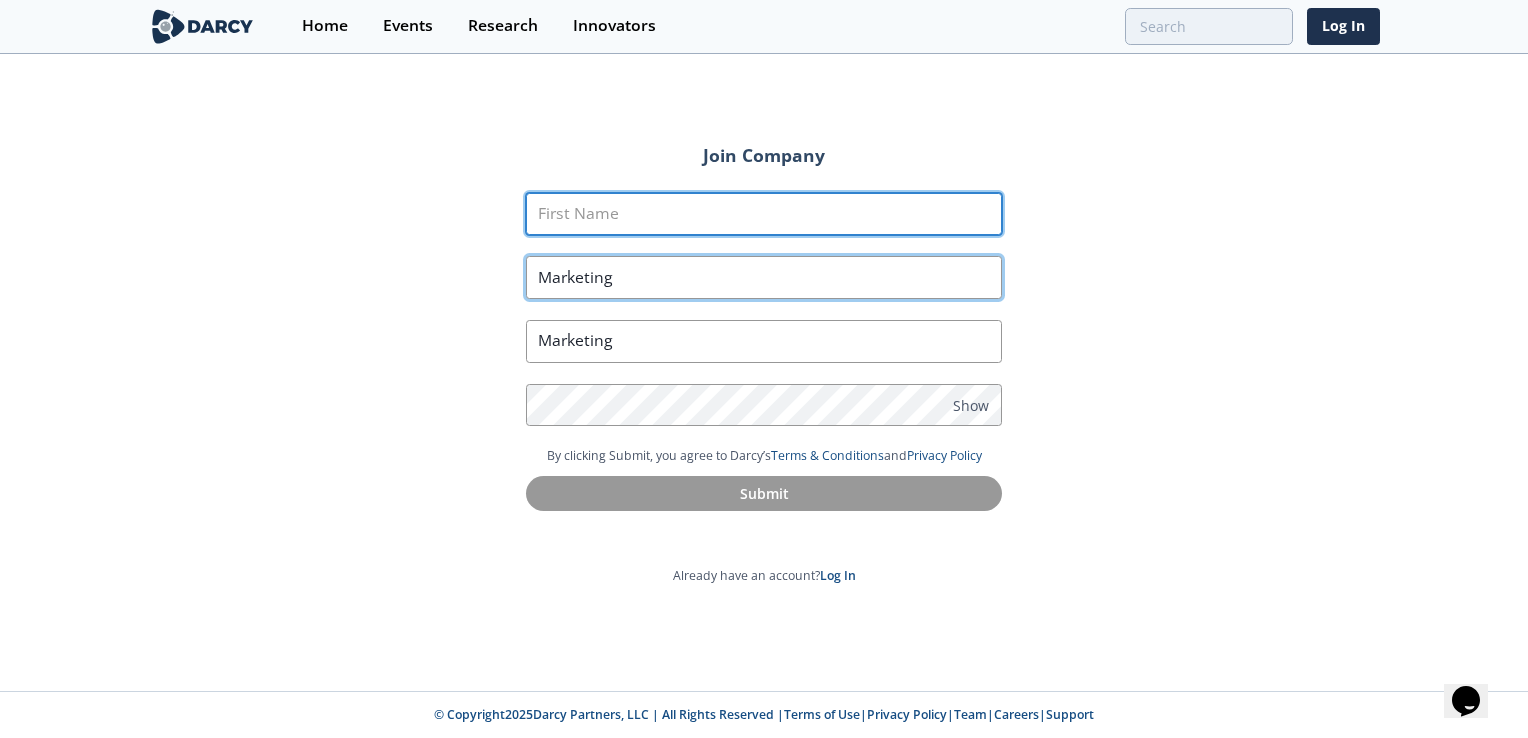 type 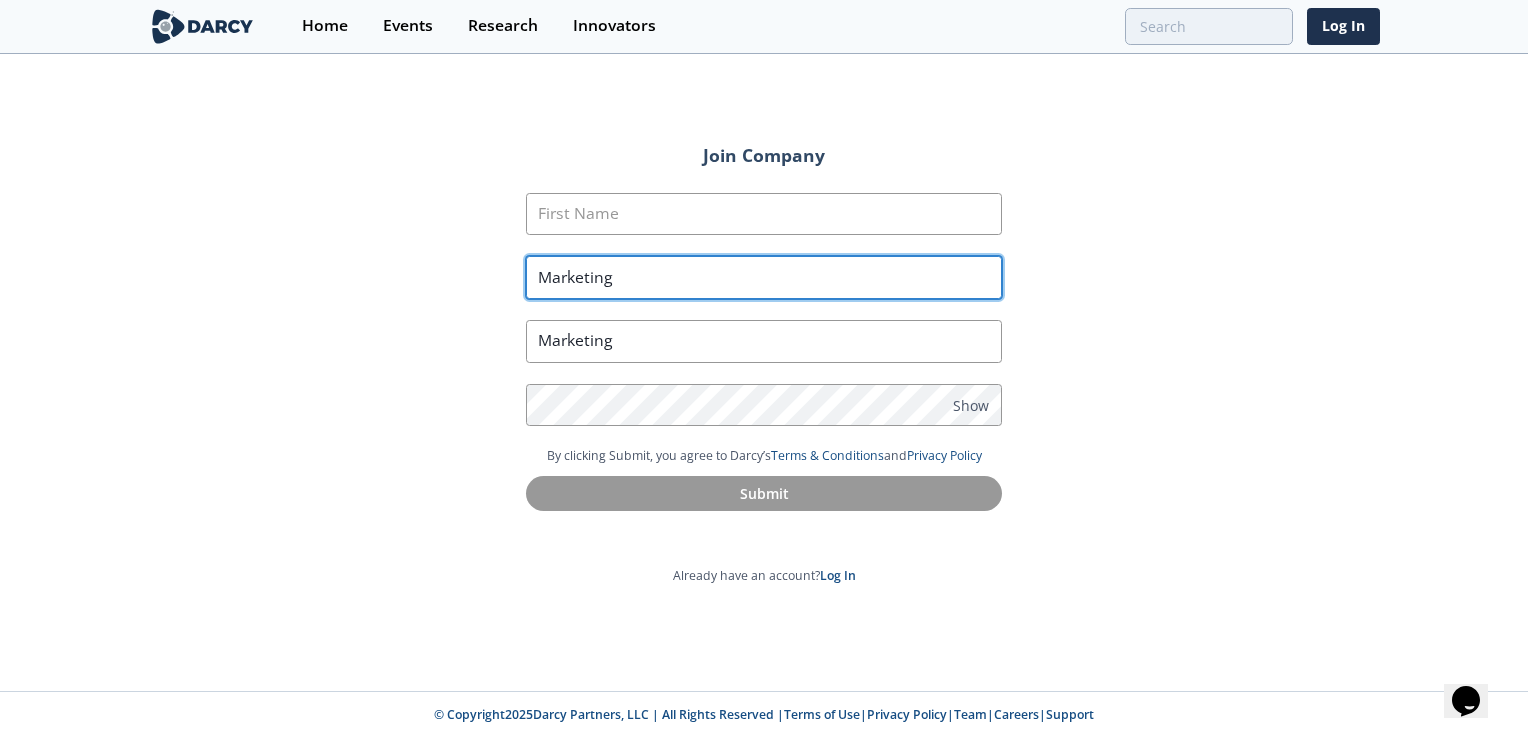 click on "Marketing" at bounding box center [764, 277] 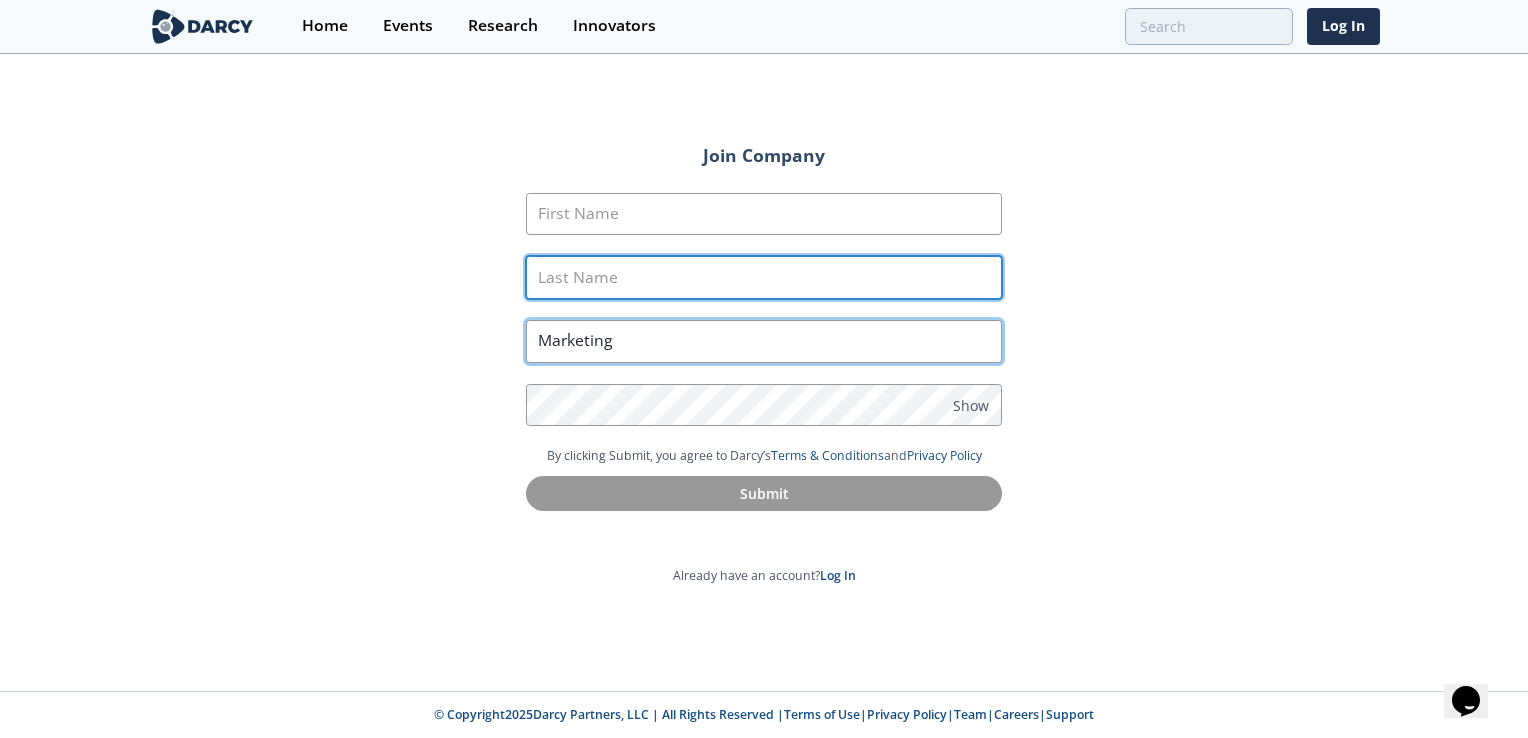 type 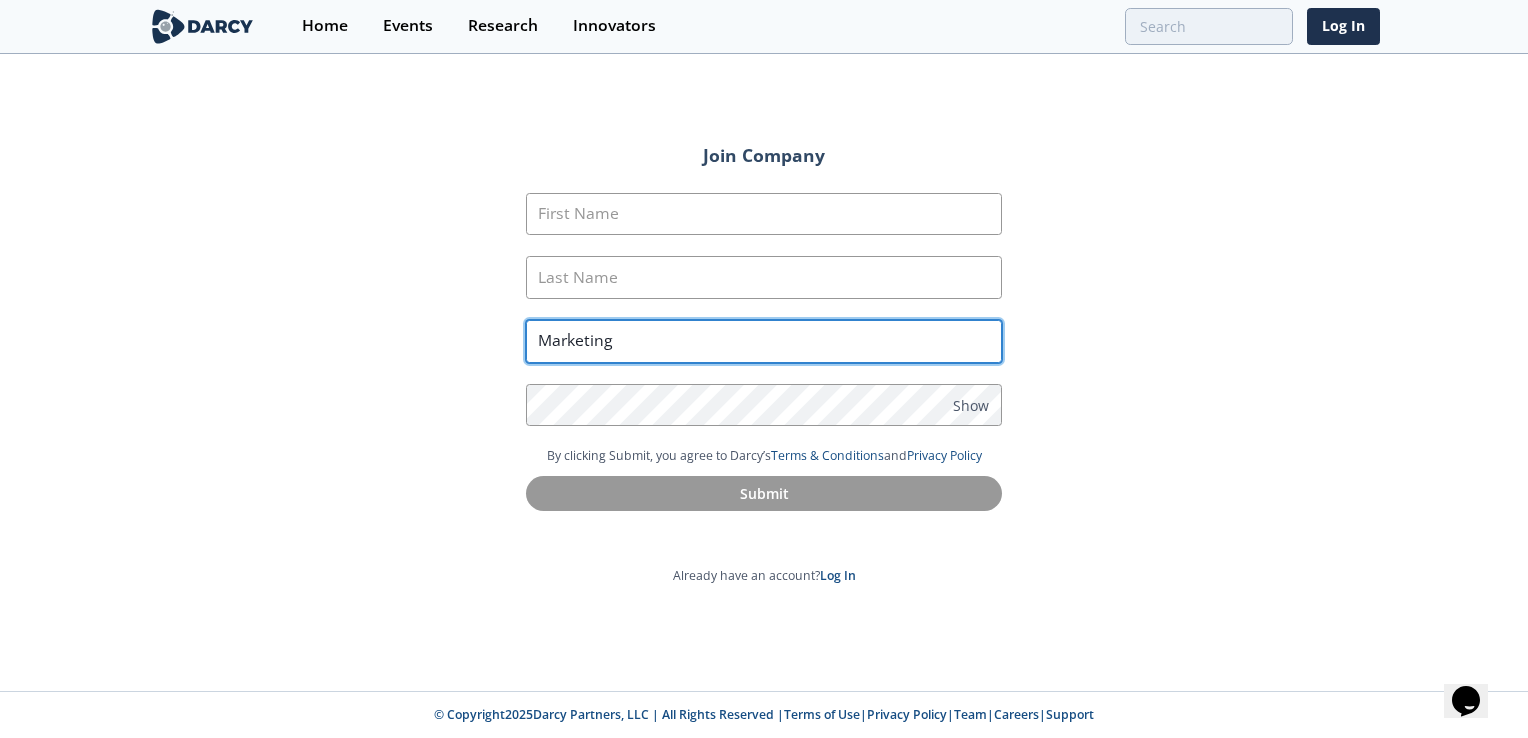 click on "Marketing" at bounding box center [764, 341] 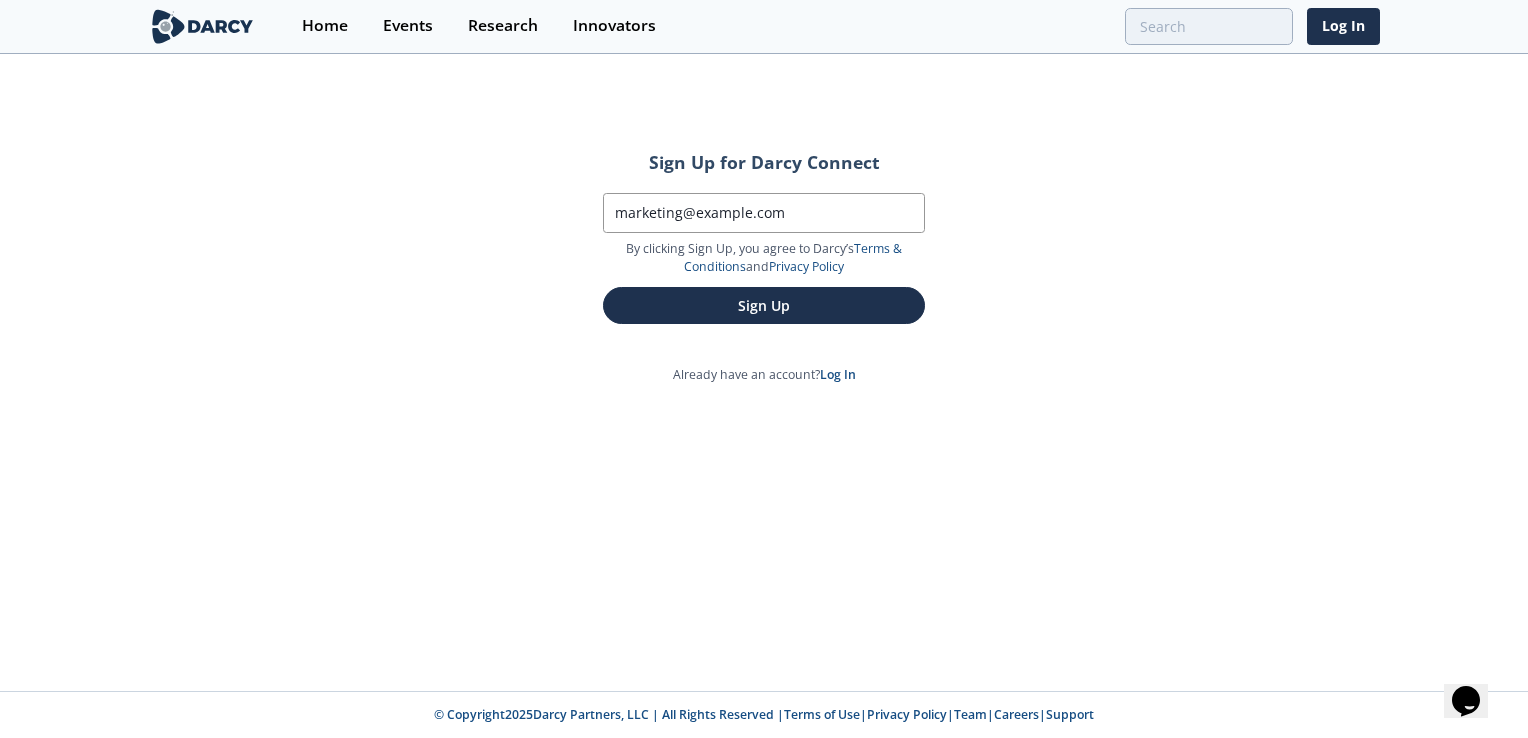drag, startPoint x: 835, startPoint y: 303, endPoint x: 1092, endPoint y: 539, distance: 348.91977 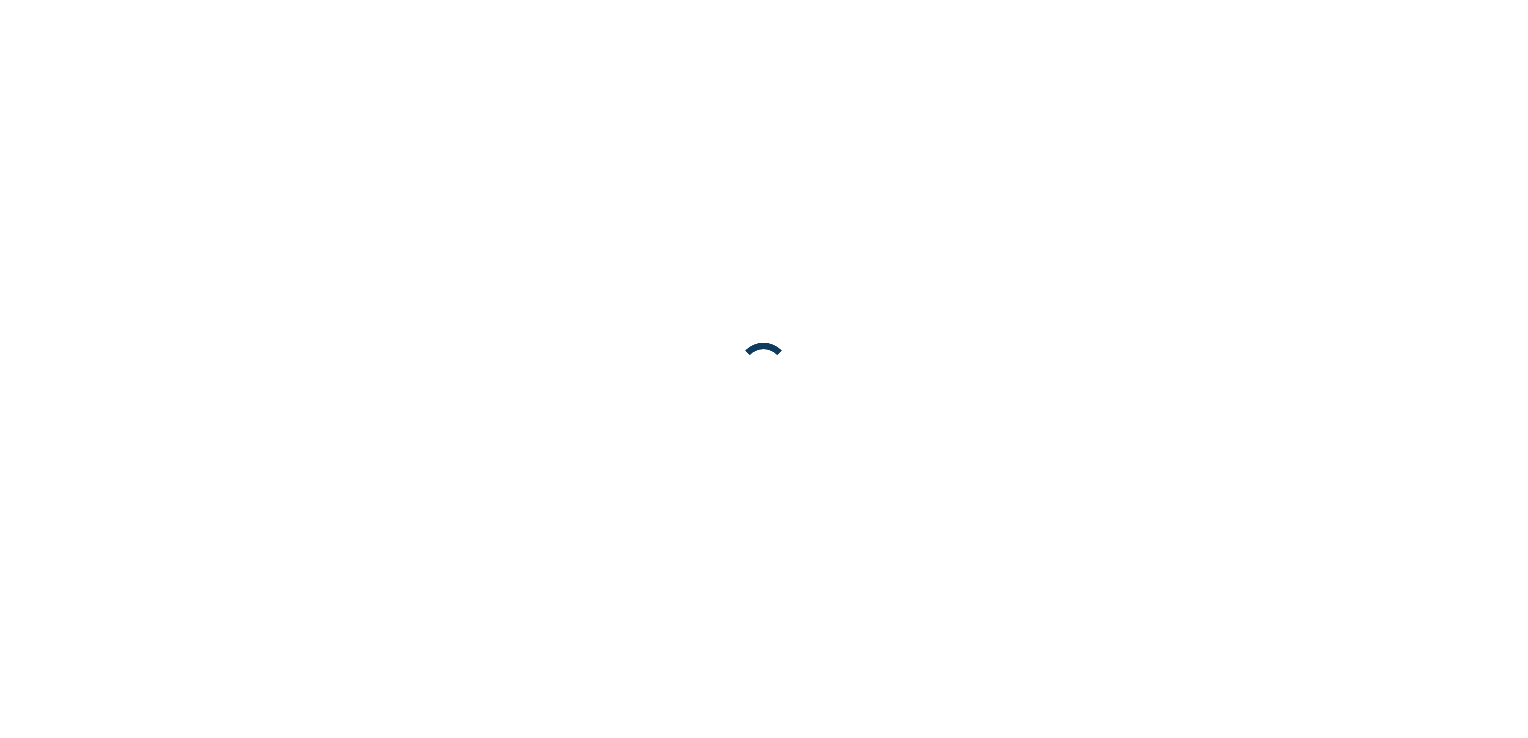 scroll, scrollTop: 0, scrollLeft: 0, axis: both 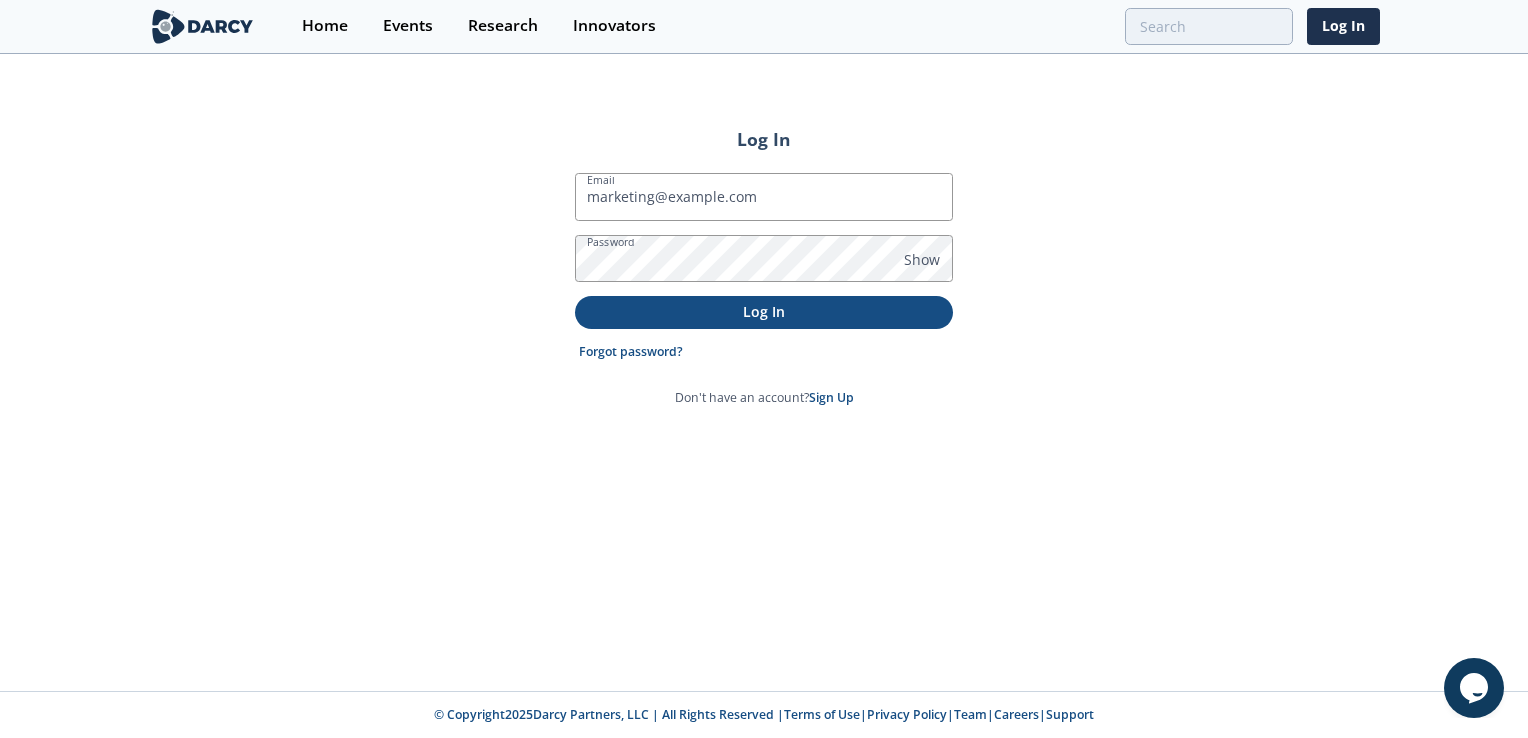 click on "Log In" at bounding box center [764, 311] 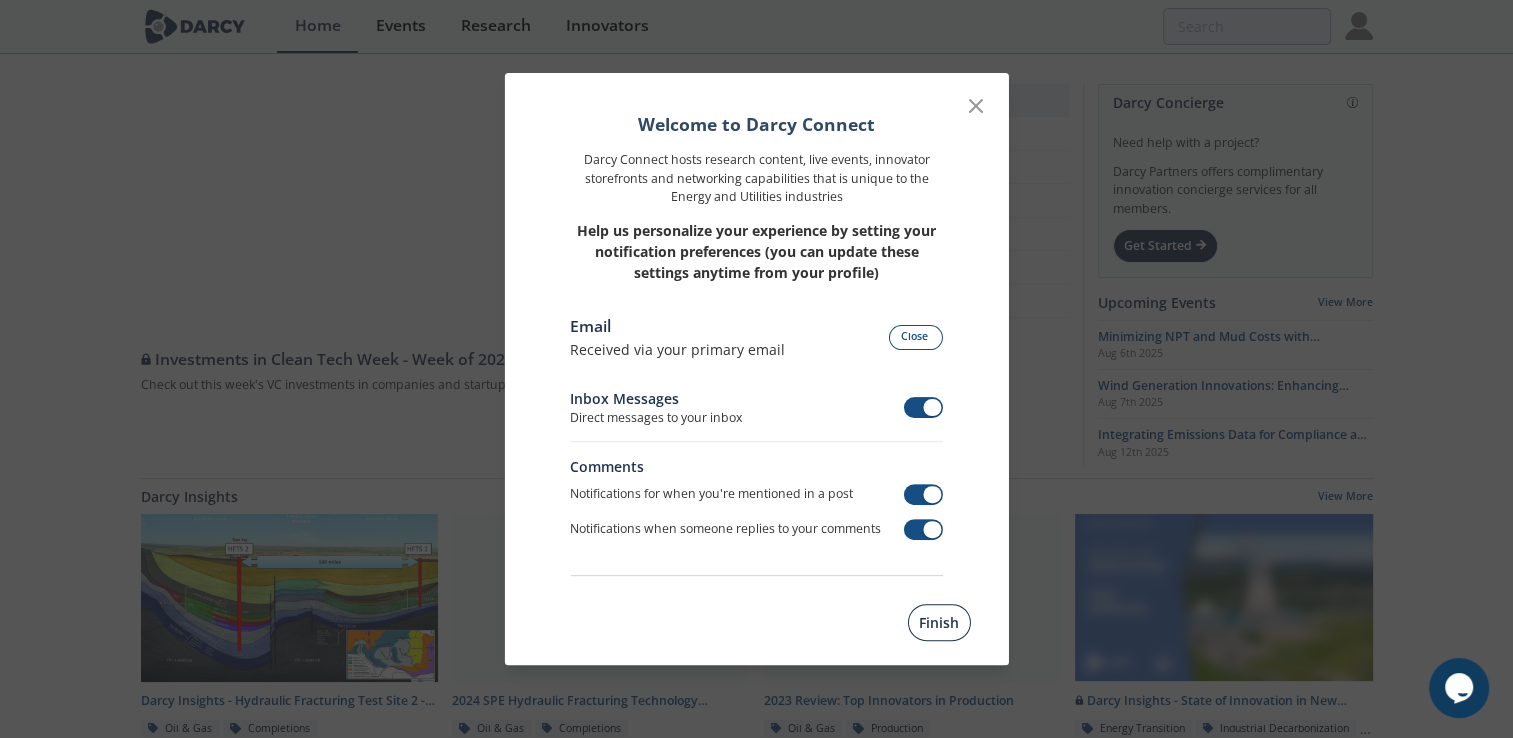click on "Finish" at bounding box center [939, 622] 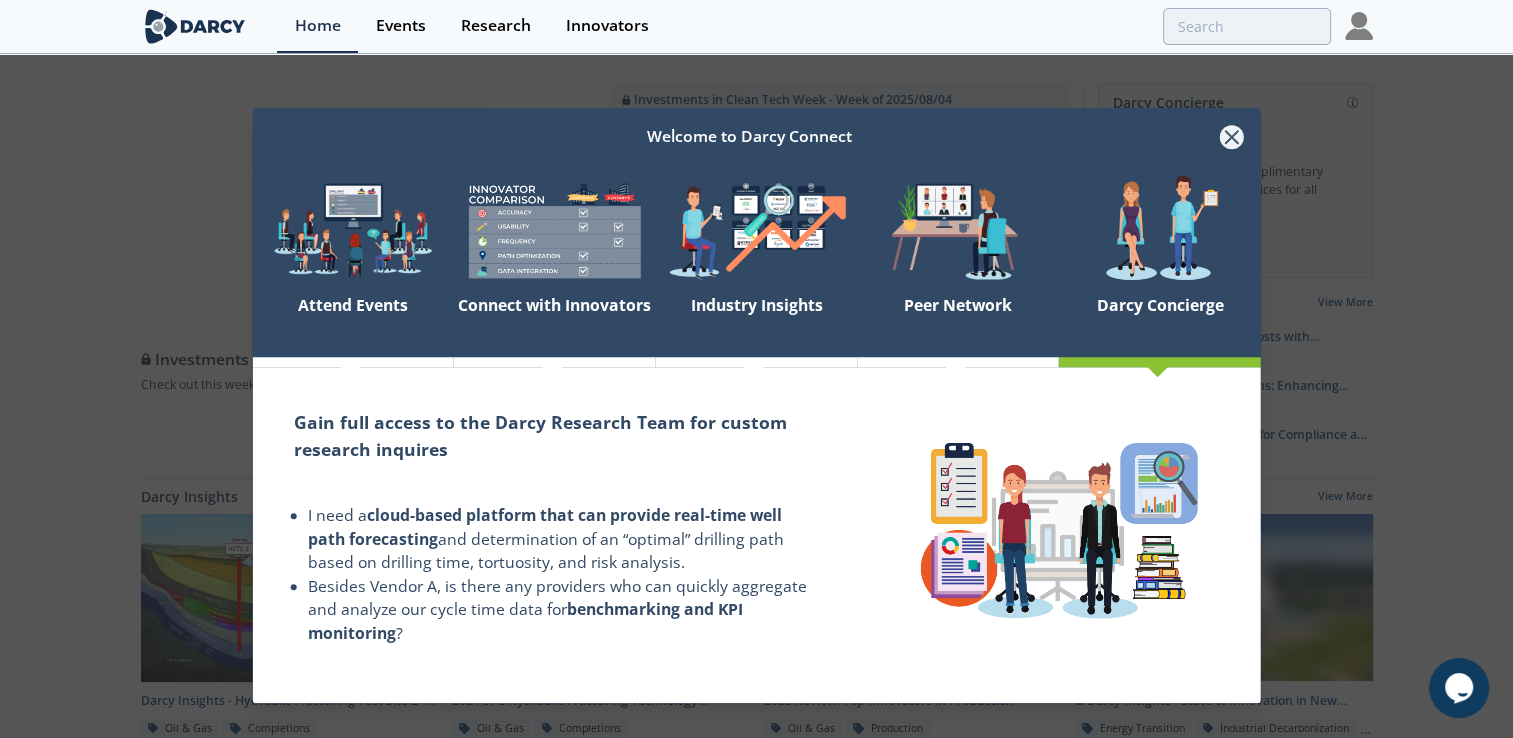 click 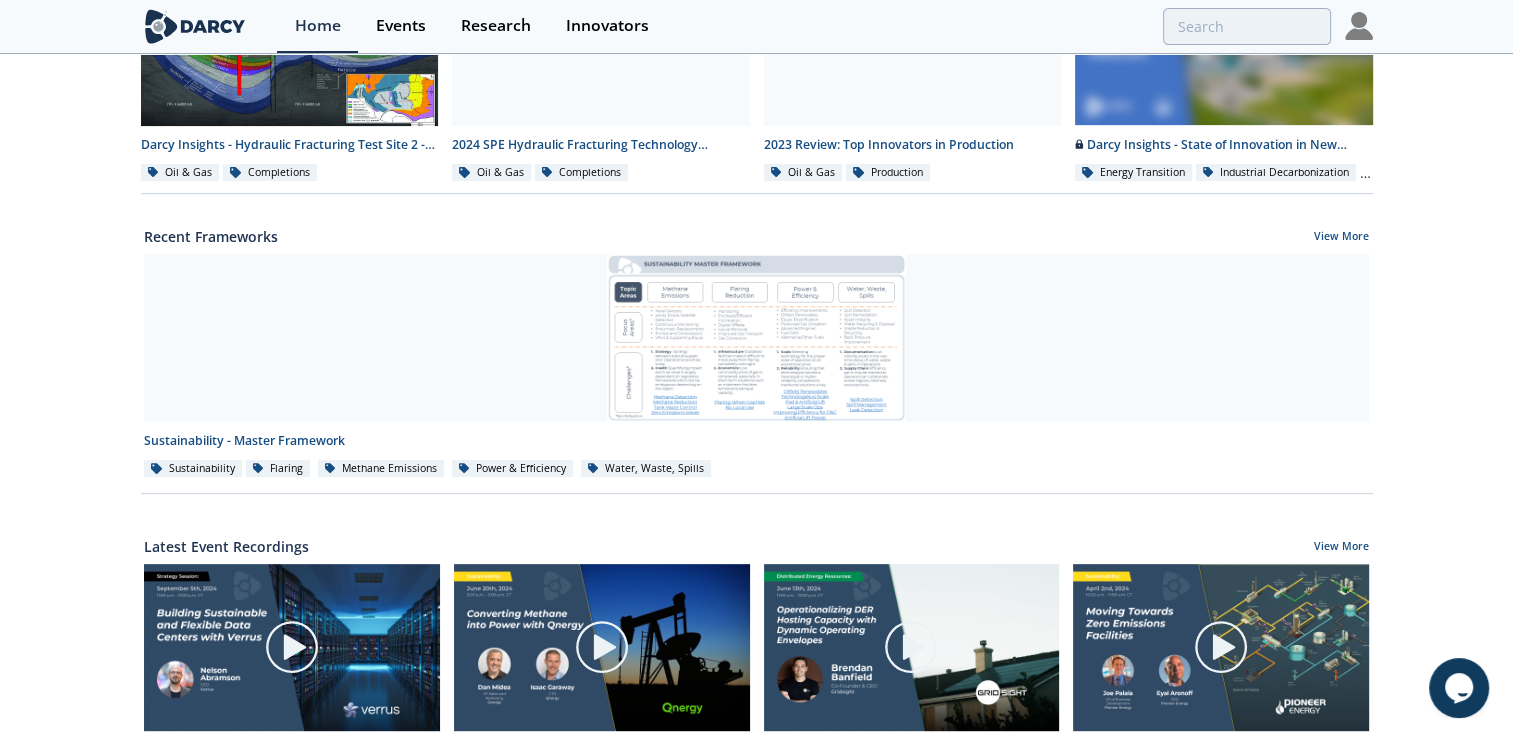 scroll, scrollTop: 781, scrollLeft: 0, axis: vertical 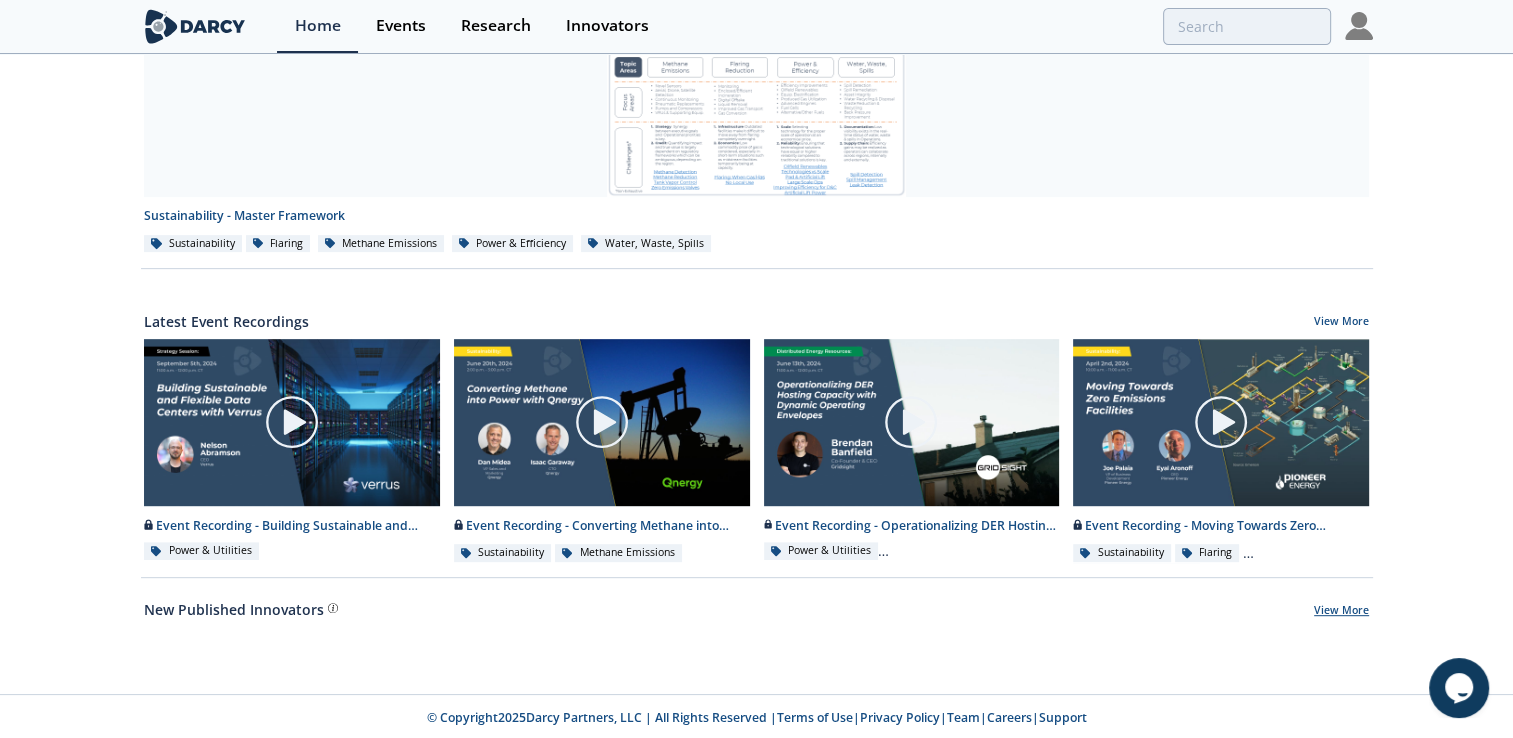 click on "View More" at bounding box center [1341, 612] 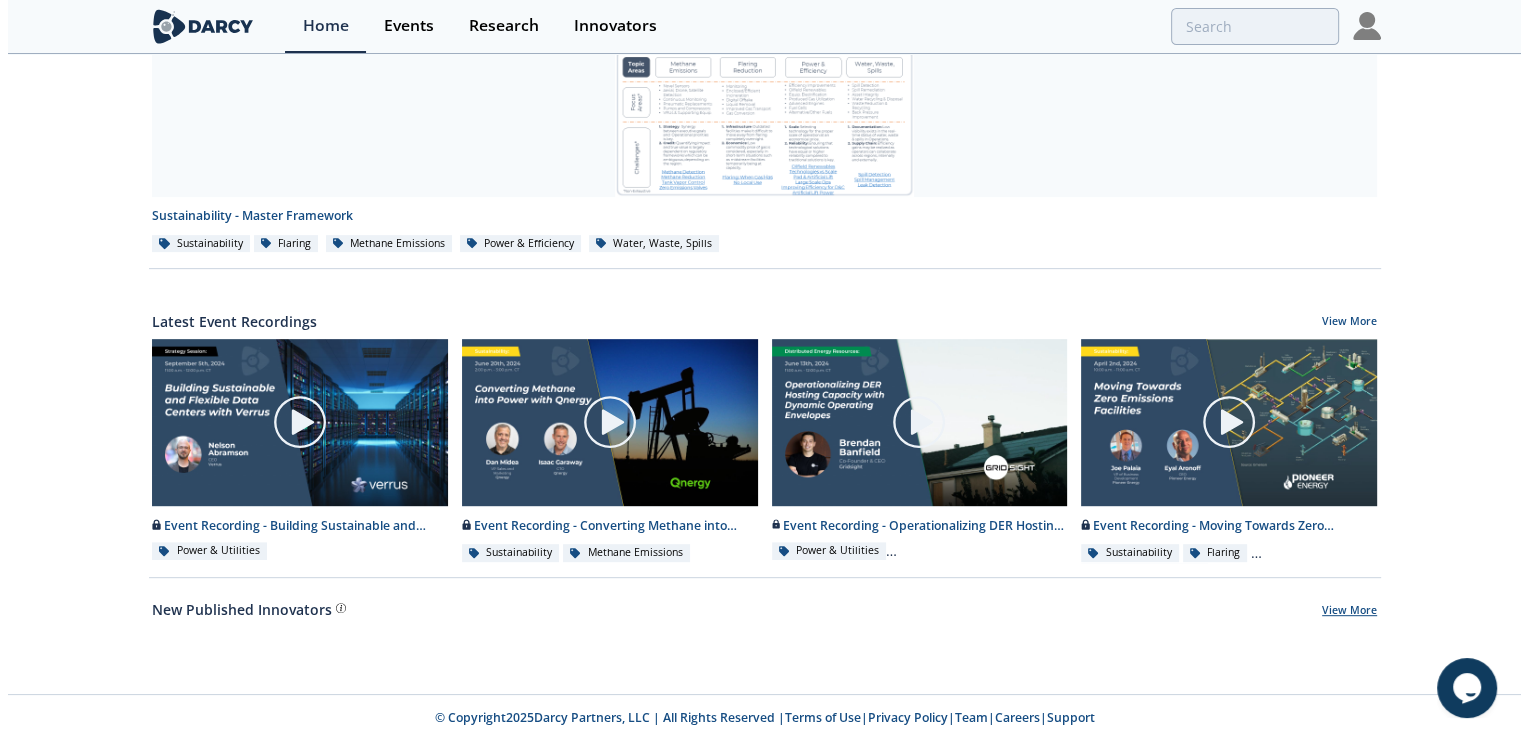 scroll, scrollTop: 0, scrollLeft: 0, axis: both 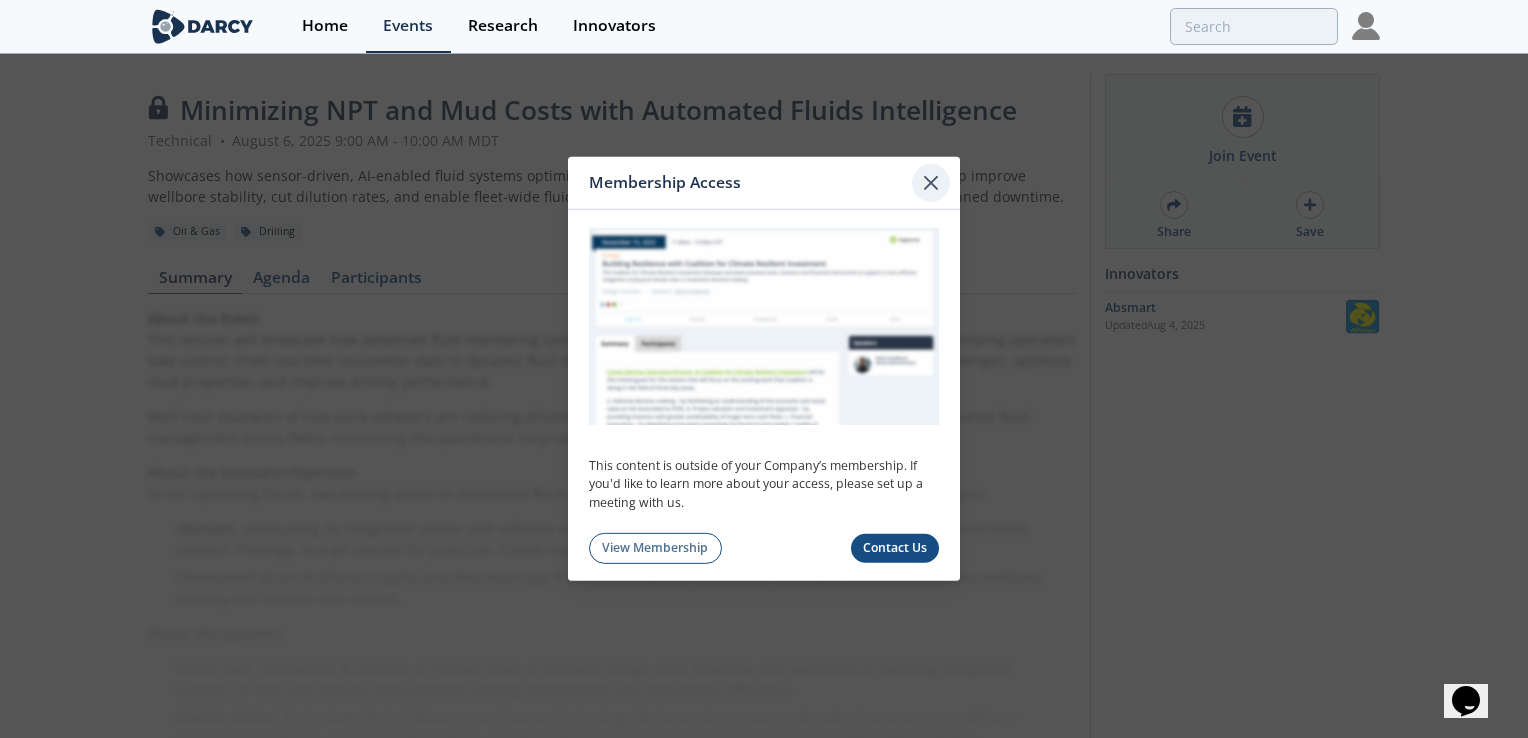 click 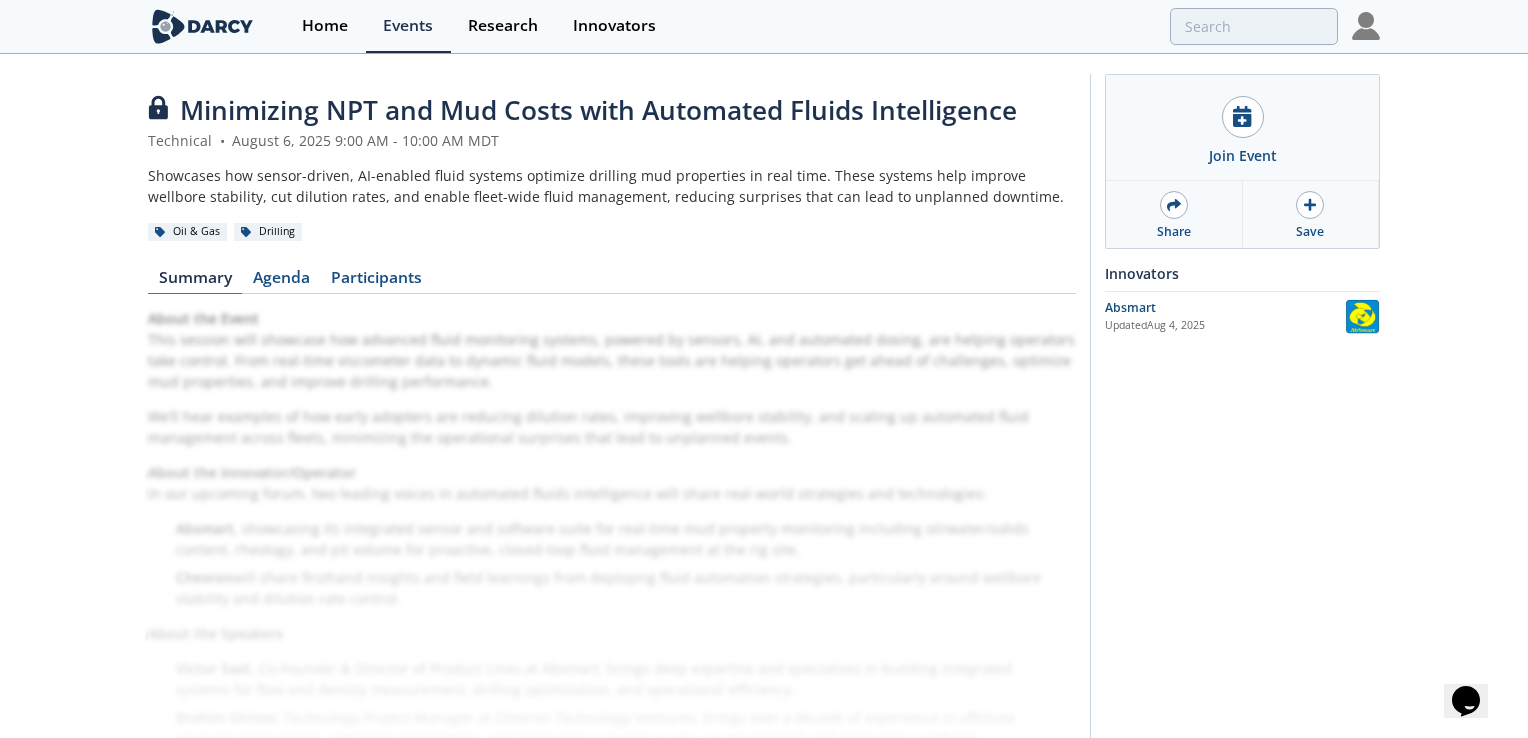 click on "Summary" at bounding box center [195, 282] 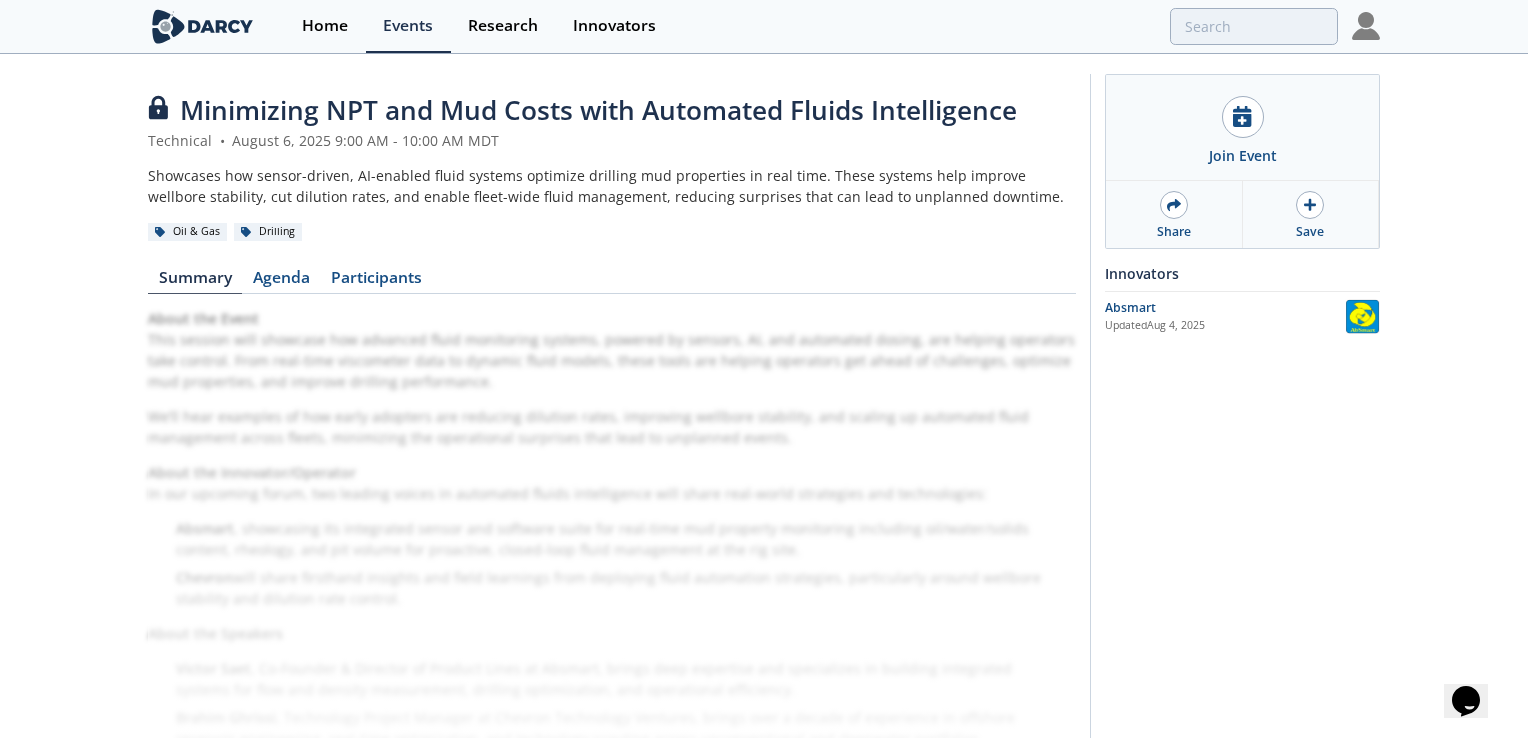 click at bounding box center (1366, 26) 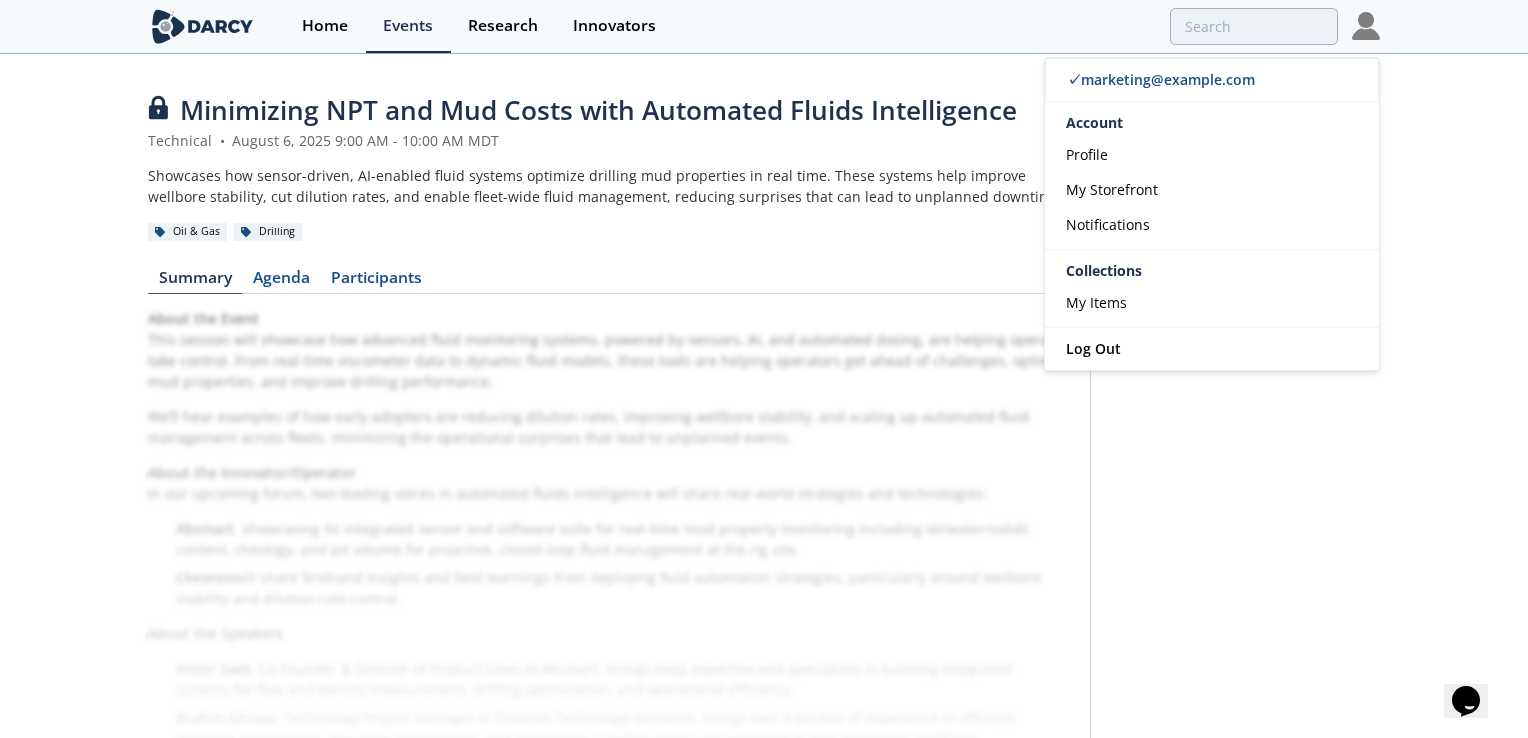 click on "Minimizing NPT and Mud Costs with Automated Fluids Intelligence
Technical
•
August 6, 2025
9:00 AM - 10:00 AM [TIMEZONE]
Showcases how sensor-driven, AI-enabled fluid systems optimize drilling mud properties in real time. These systems help improve wellbore stability, cut dilution rates, and enable fleet-wide fluid management, reducing surprises that can lead to unplanned downtime.
Oil & Gas
Drilling
Summary
Agenda
Participants" at bounding box center [764, 465] 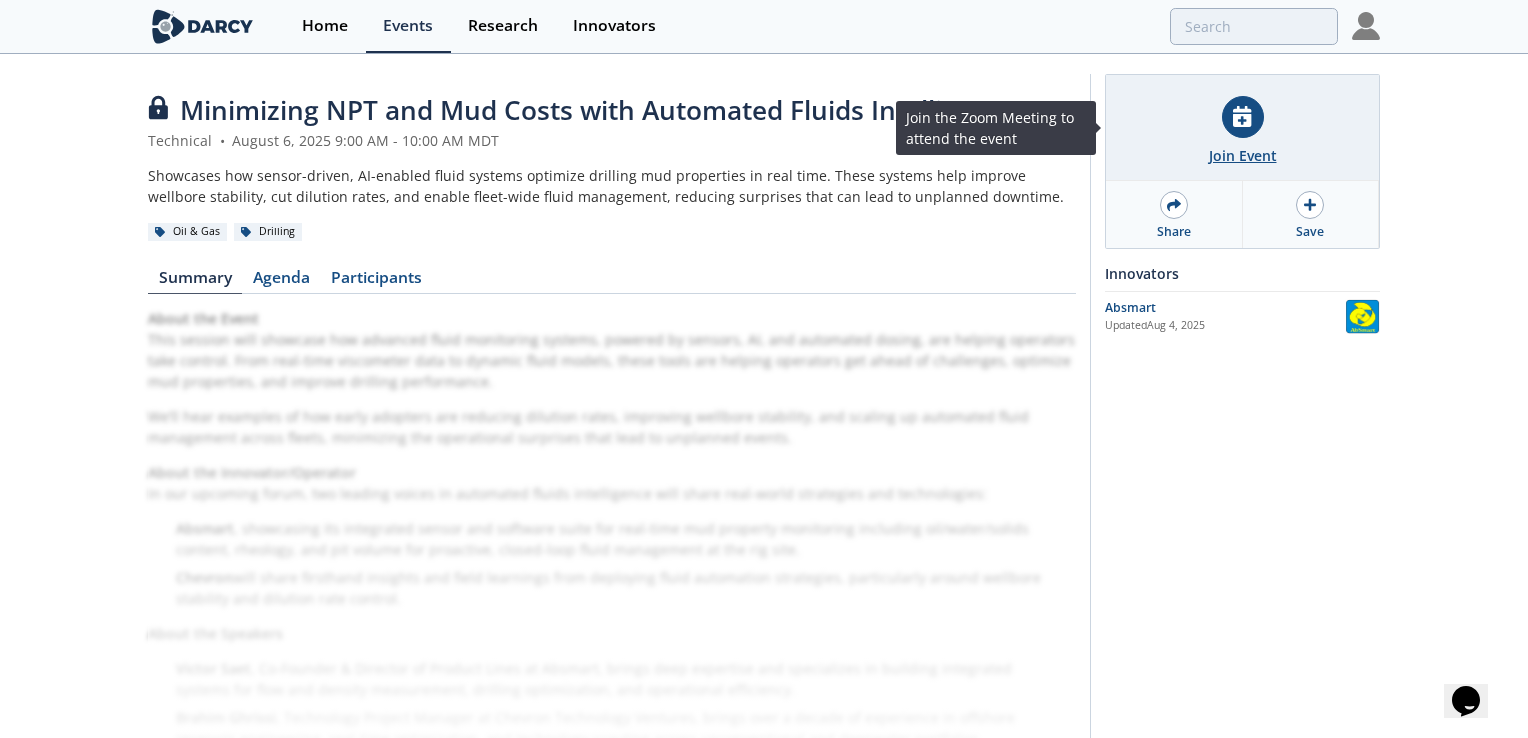 click 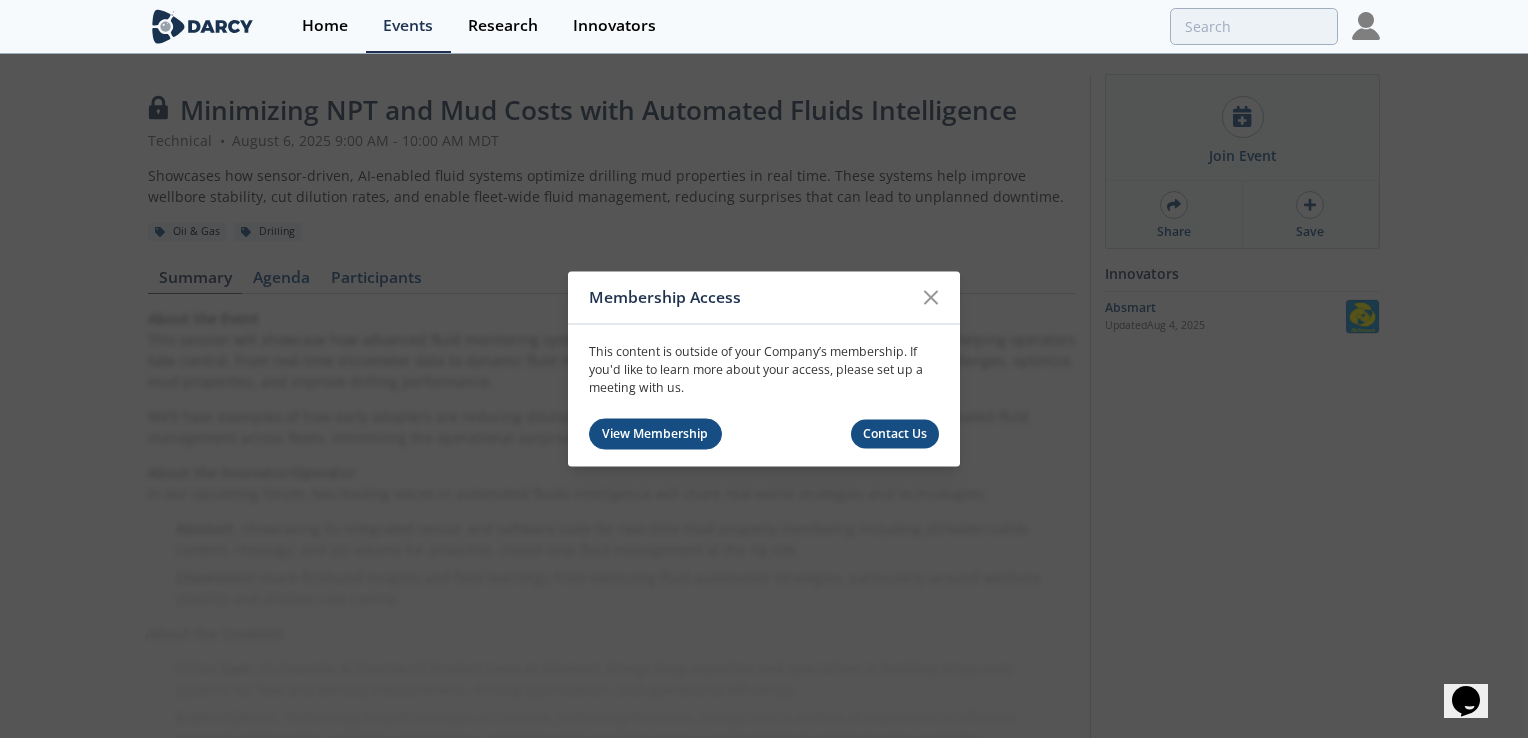 click on "View Membership" at bounding box center (655, 433) 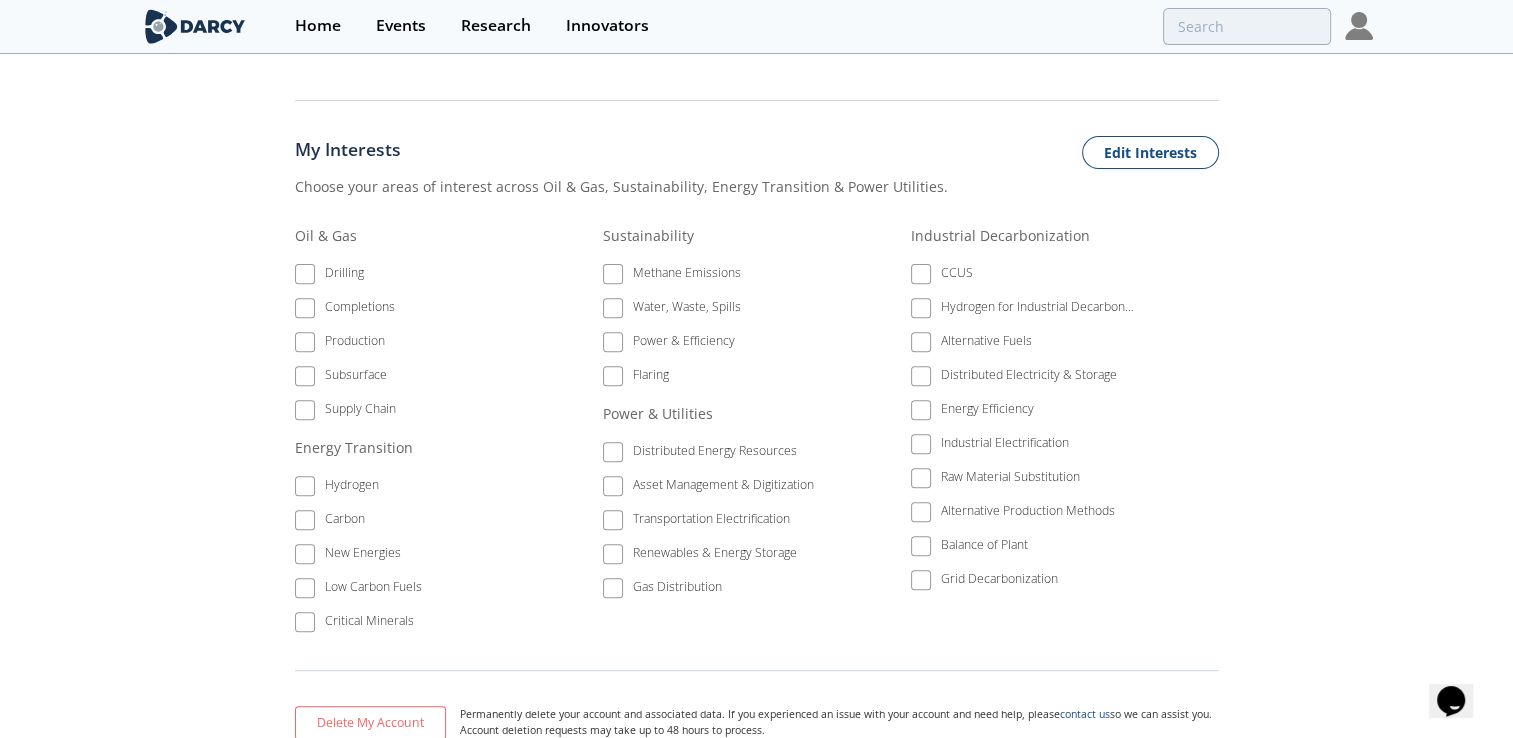 scroll, scrollTop: 700, scrollLeft: 0, axis: vertical 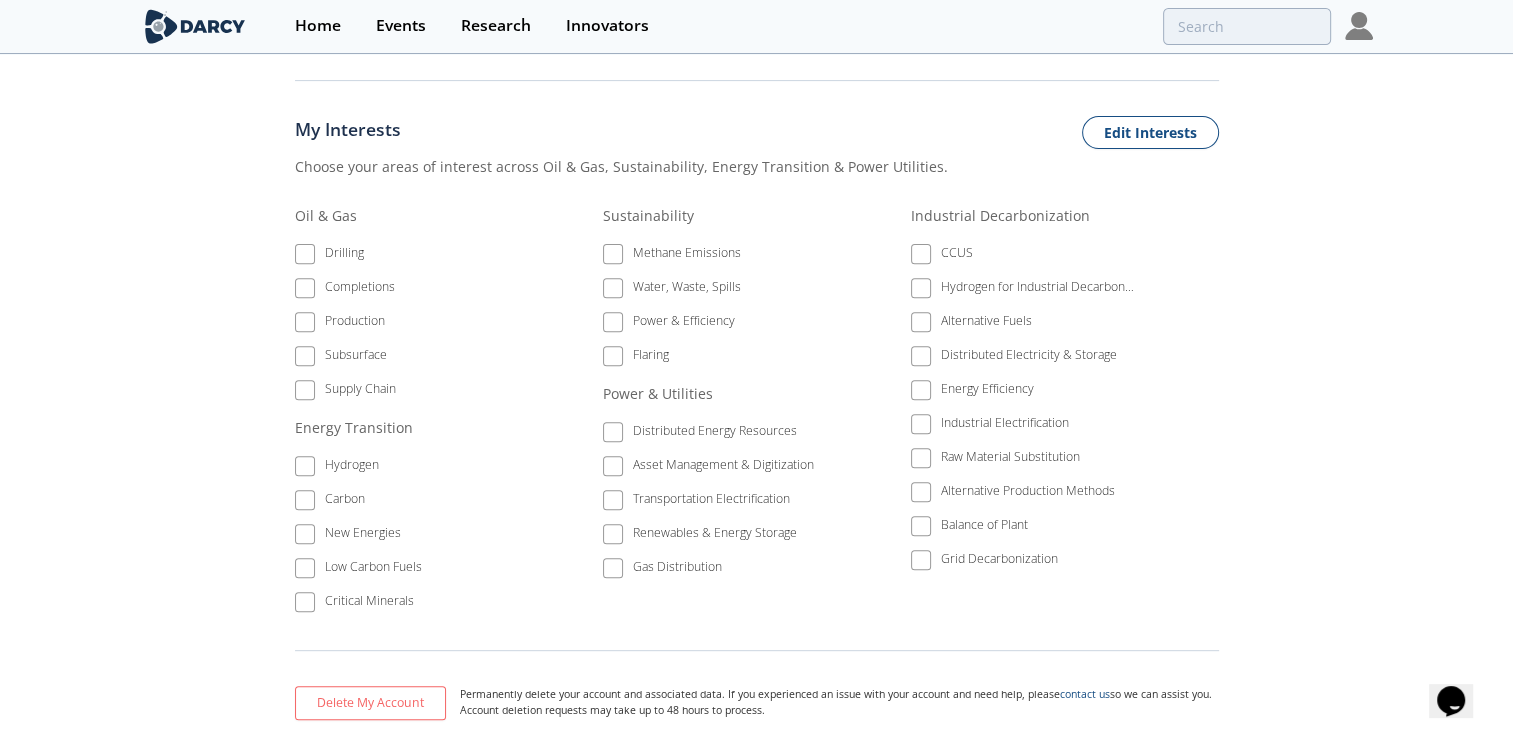 click on "Drilling" at bounding box center (407, 257) 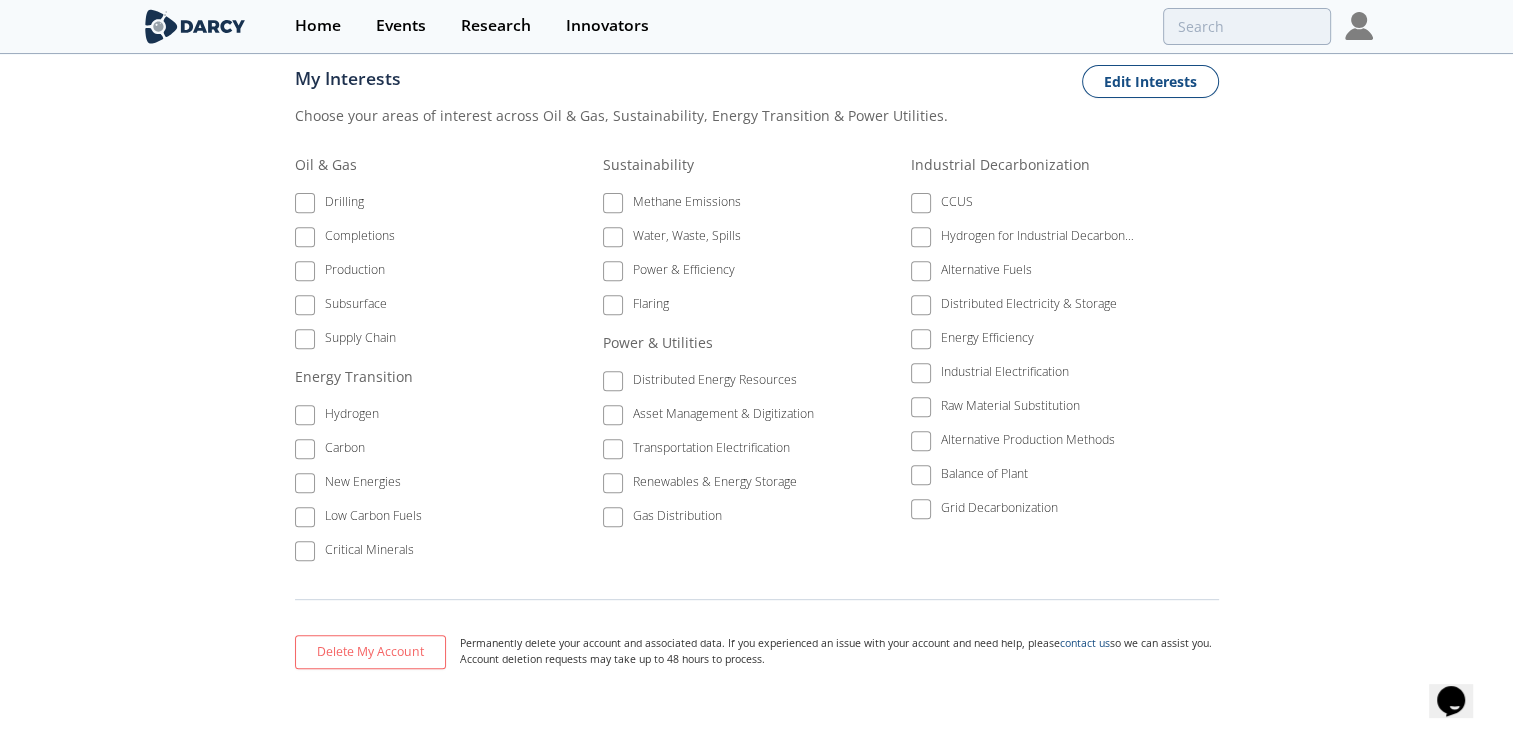 scroll, scrollTop: 792, scrollLeft: 0, axis: vertical 